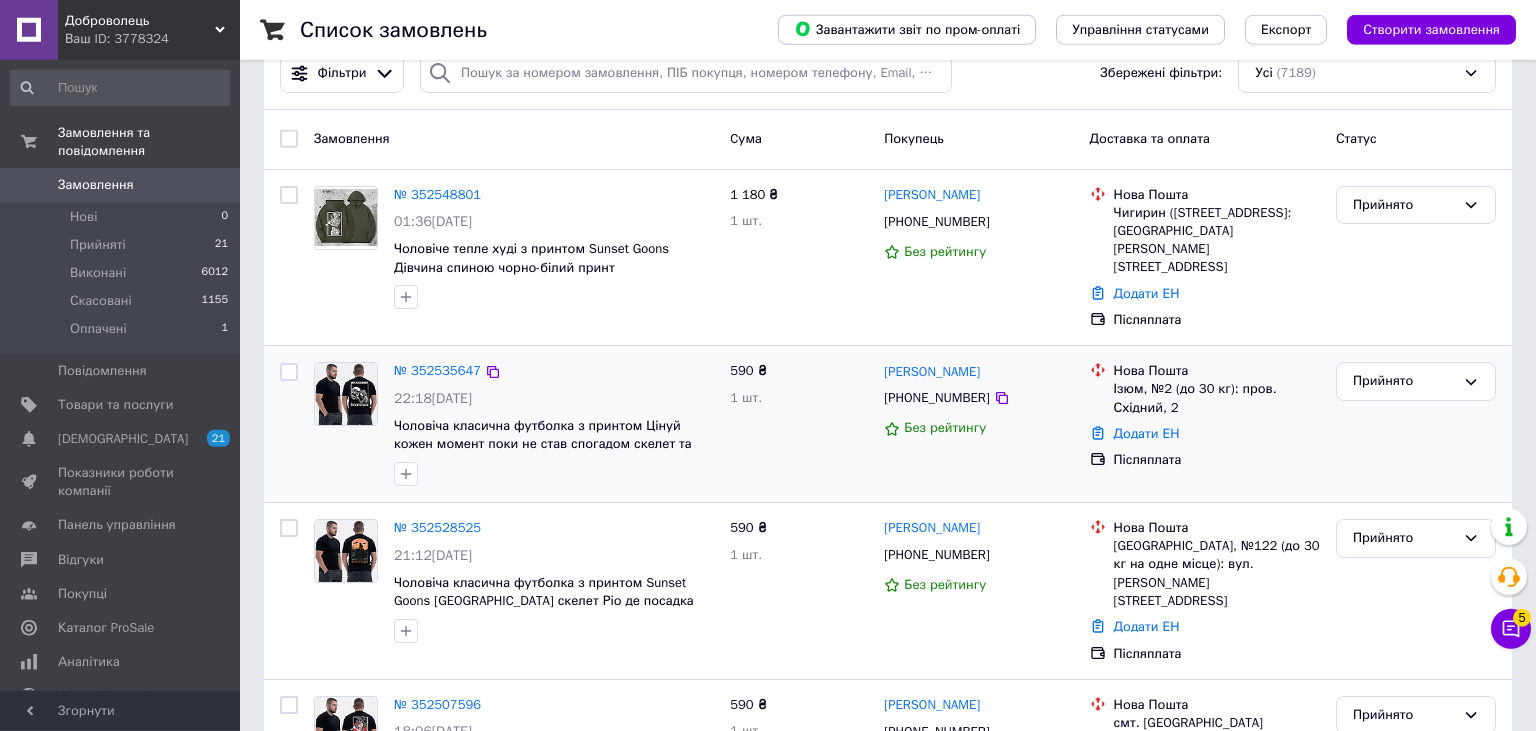 scroll, scrollTop: 0, scrollLeft: 0, axis: both 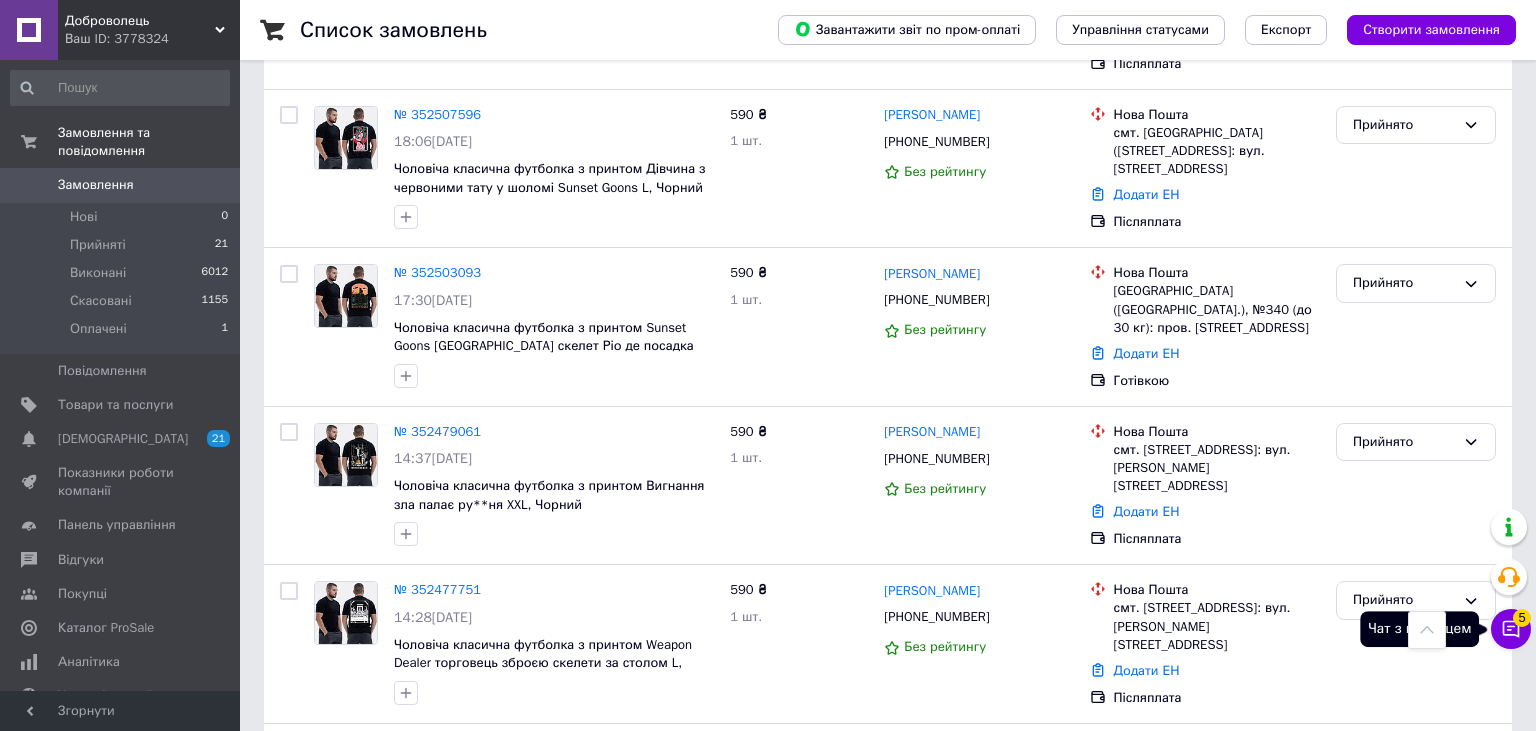 click 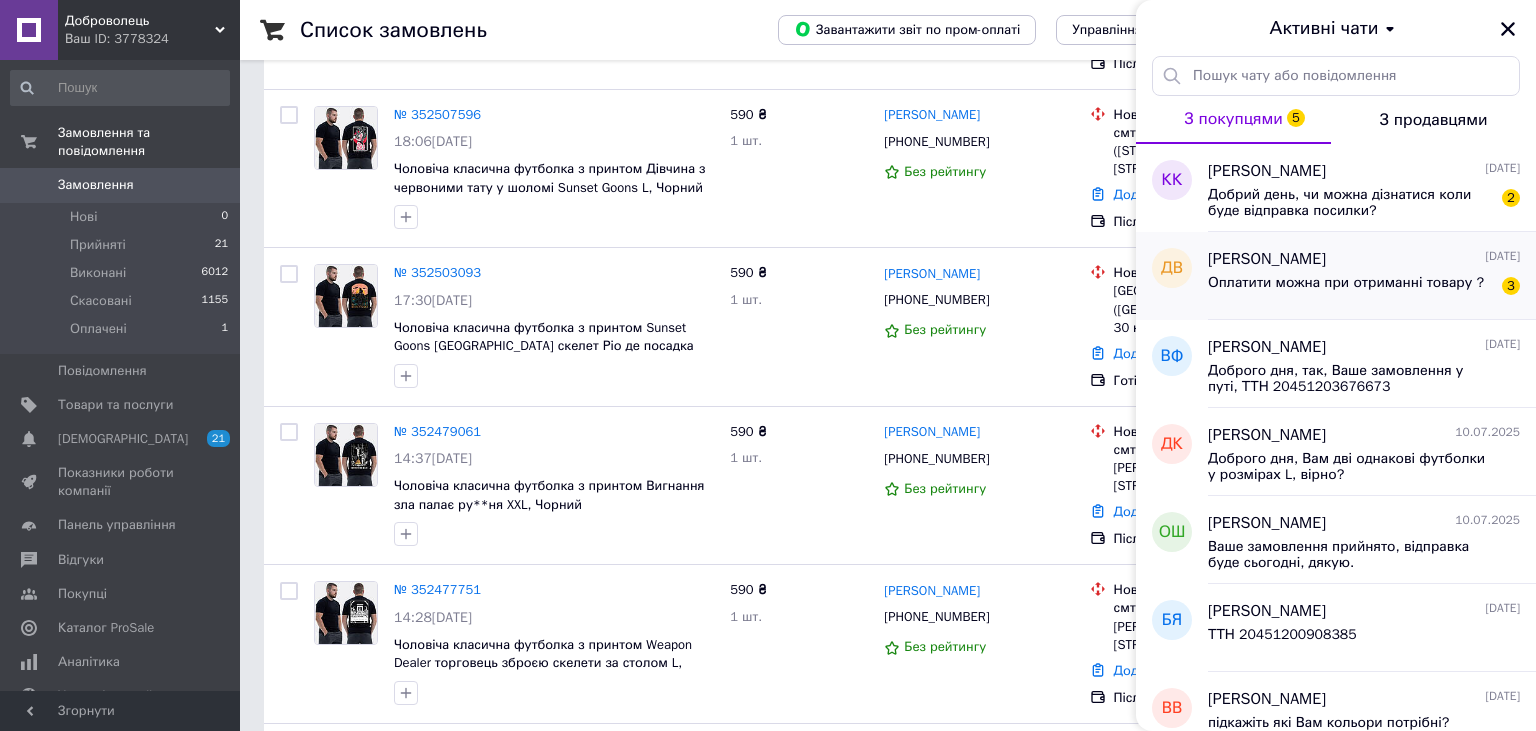 click on "Діана Власюк 12.07.2025 Оплатити можна при отриманні товару ? 3" at bounding box center [1372, 276] 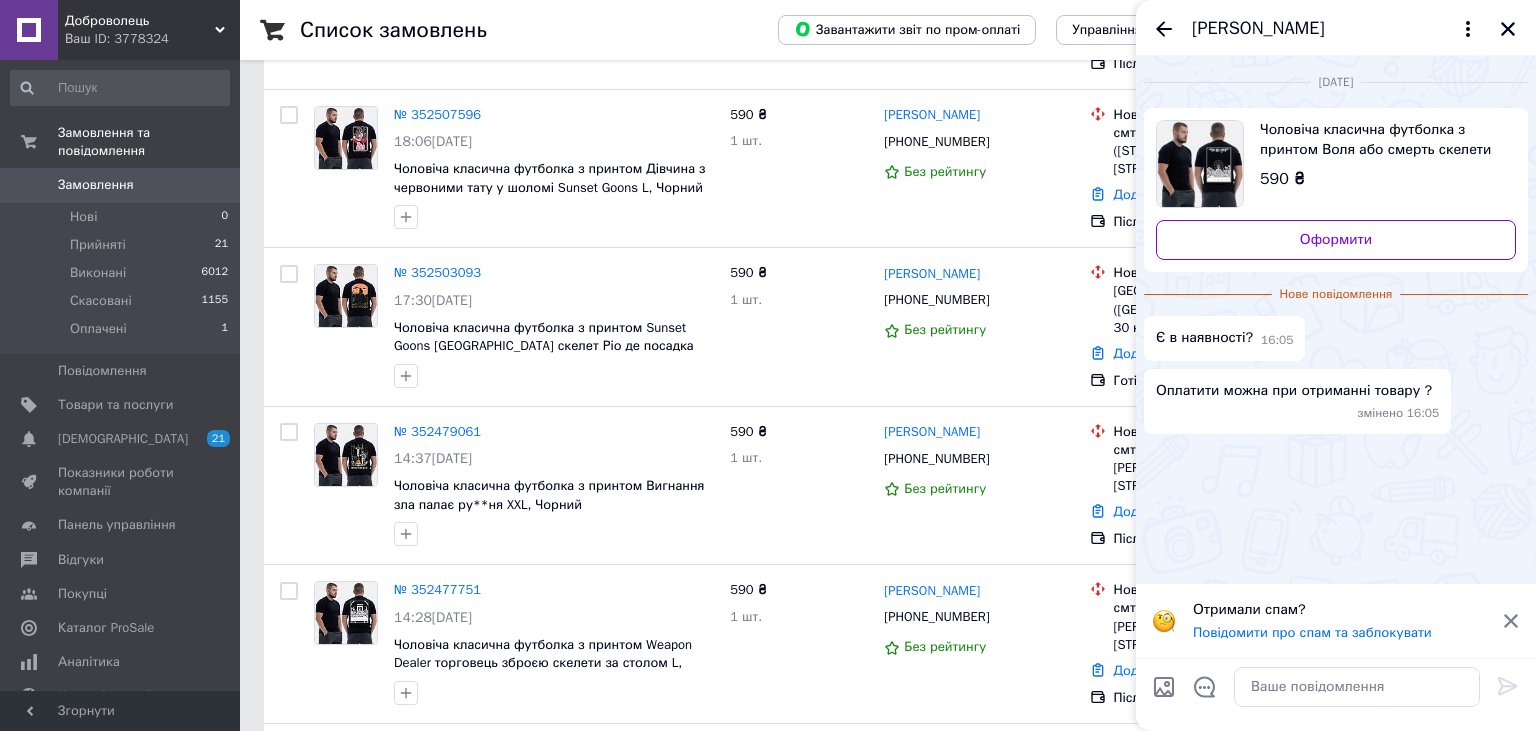 click on "Діана Власюк" at bounding box center [1258, 29] 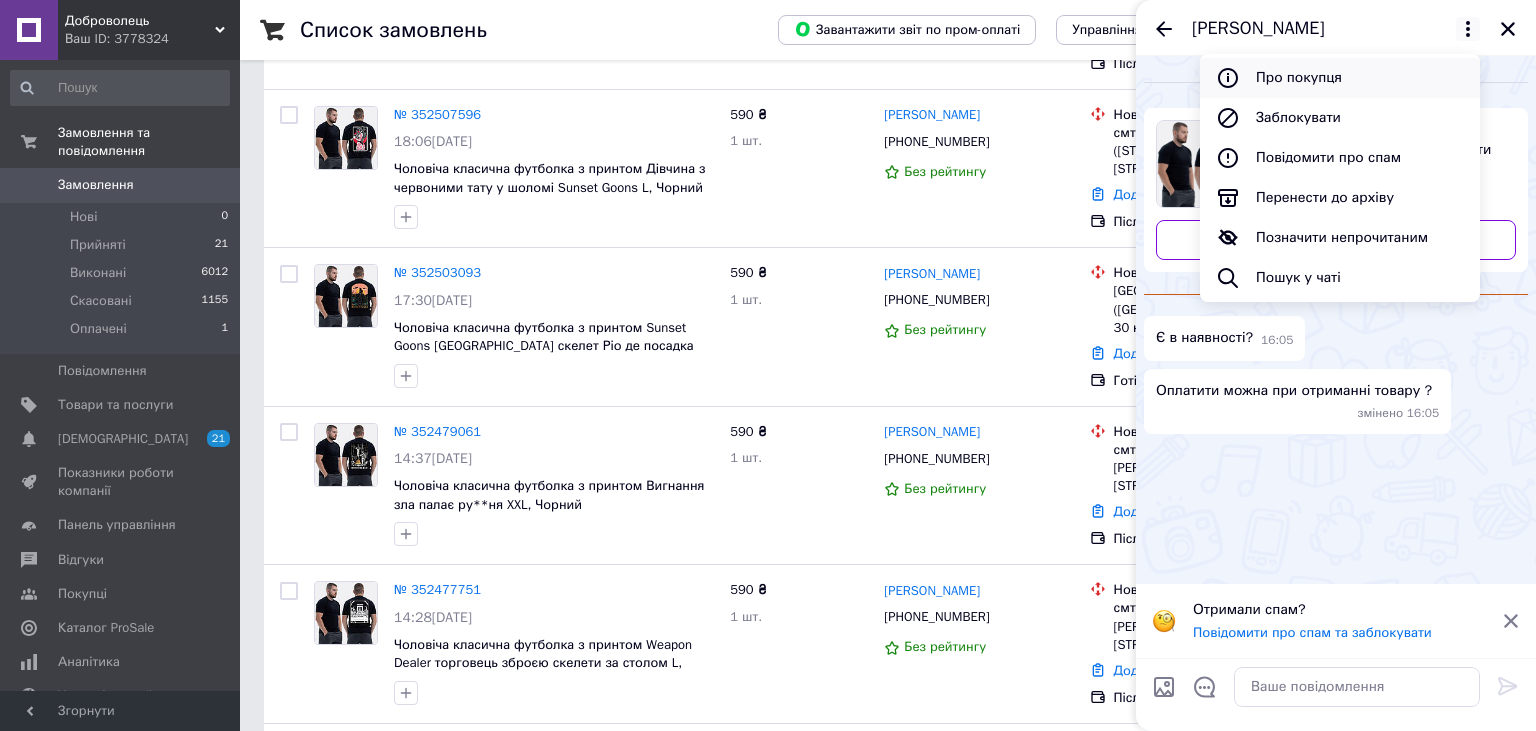 click on "Про покупця" at bounding box center [1340, 78] 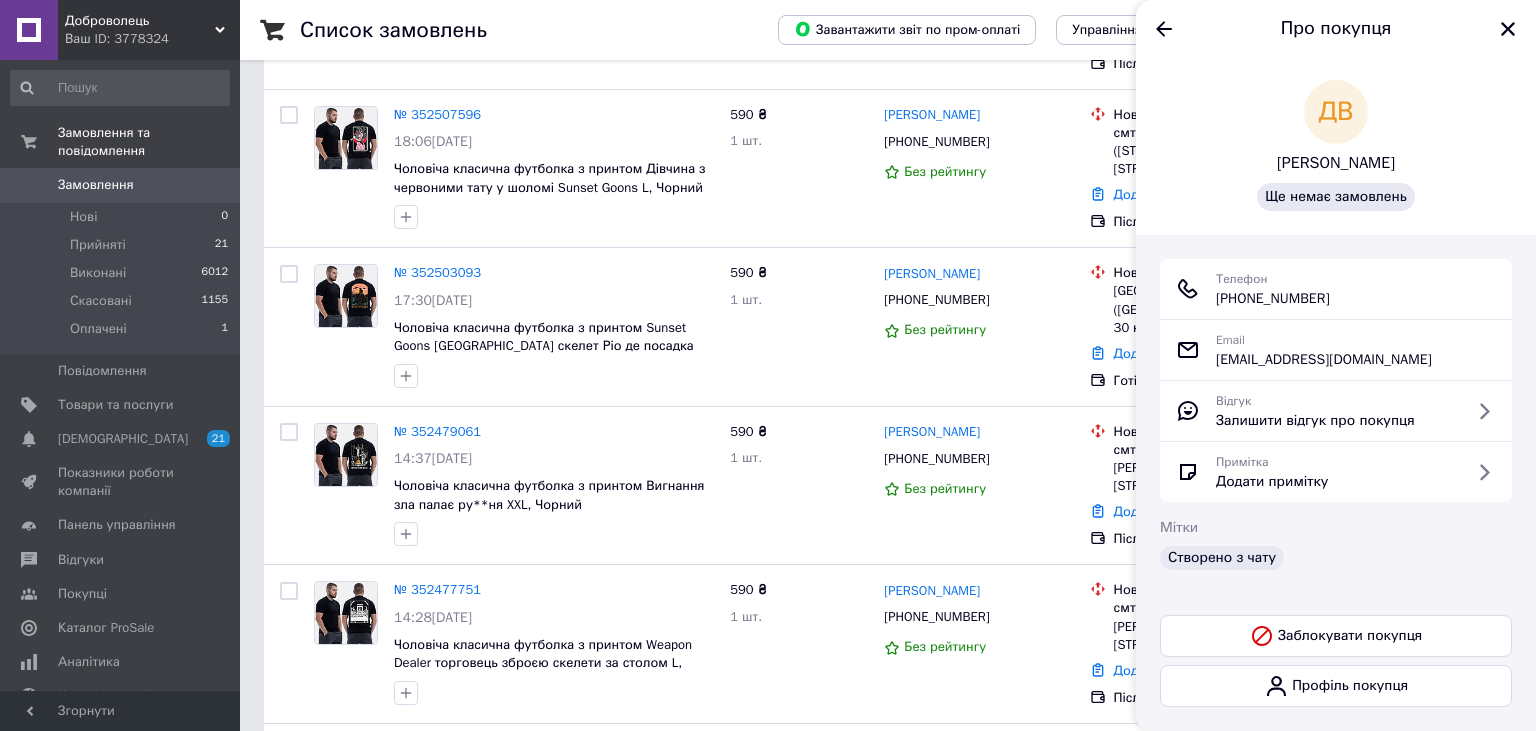 drag, startPoint x: 1162, startPoint y: 34, endPoint x: 1178, endPoint y: 52, distance: 24.083189 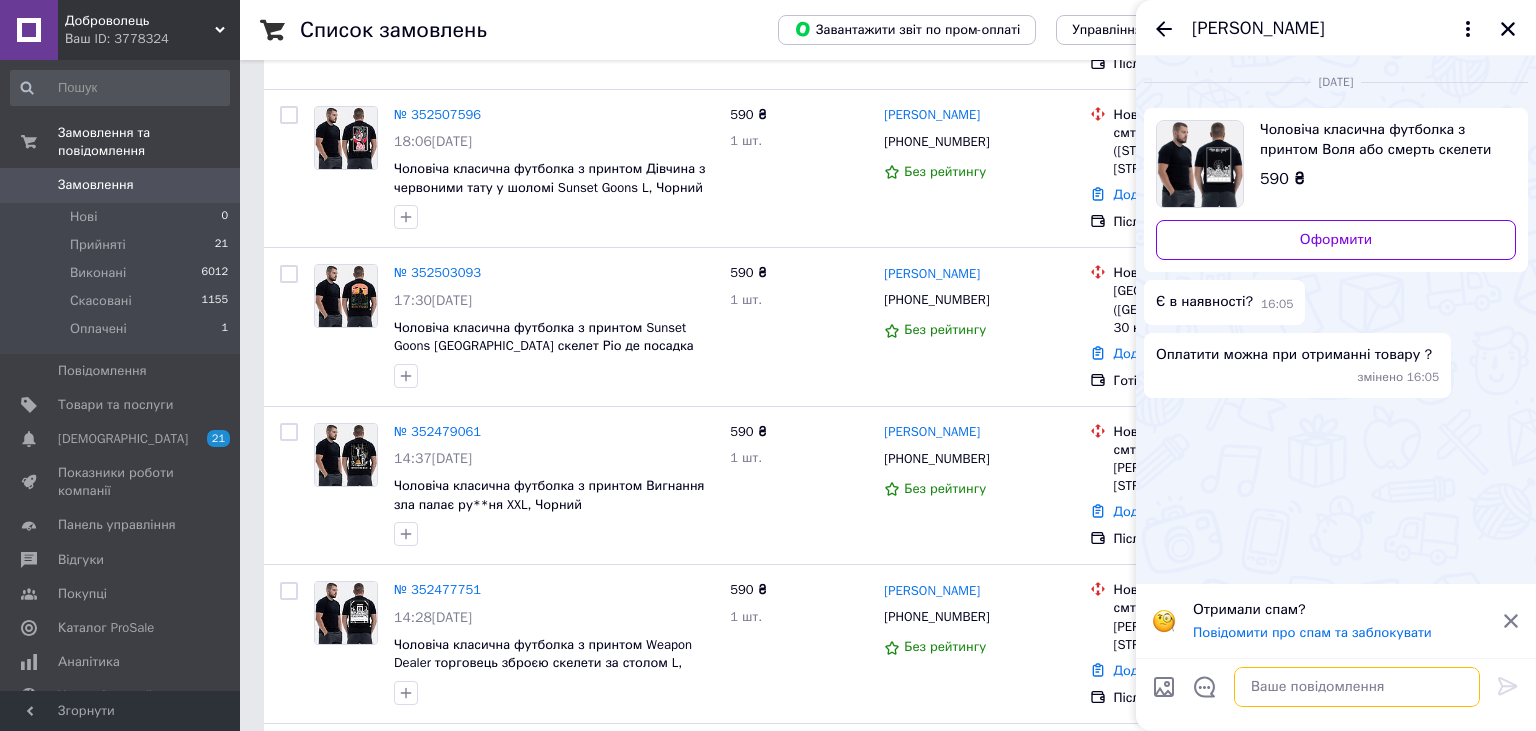 click at bounding box center [1357, 687] 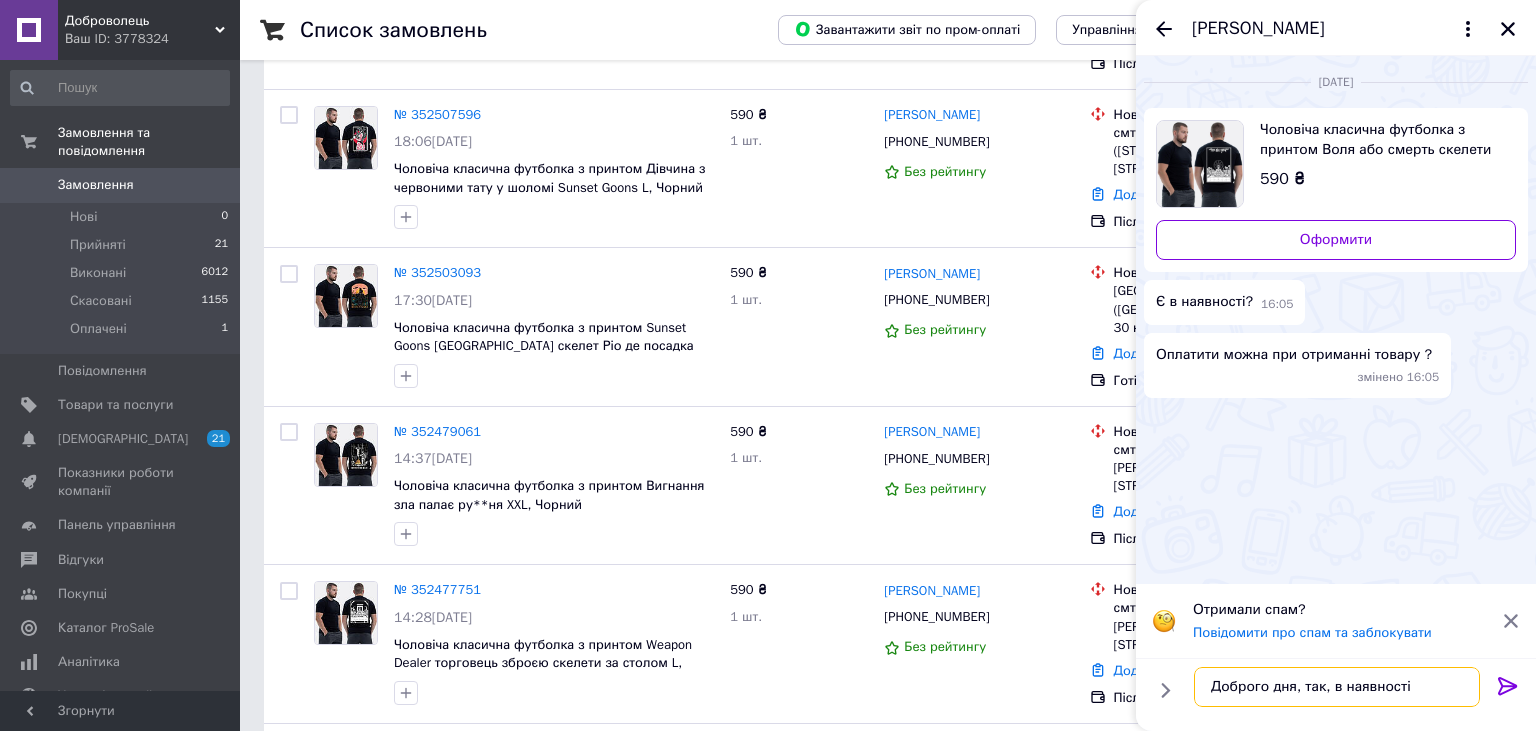 type on "Доброго дня, так, в наявності" 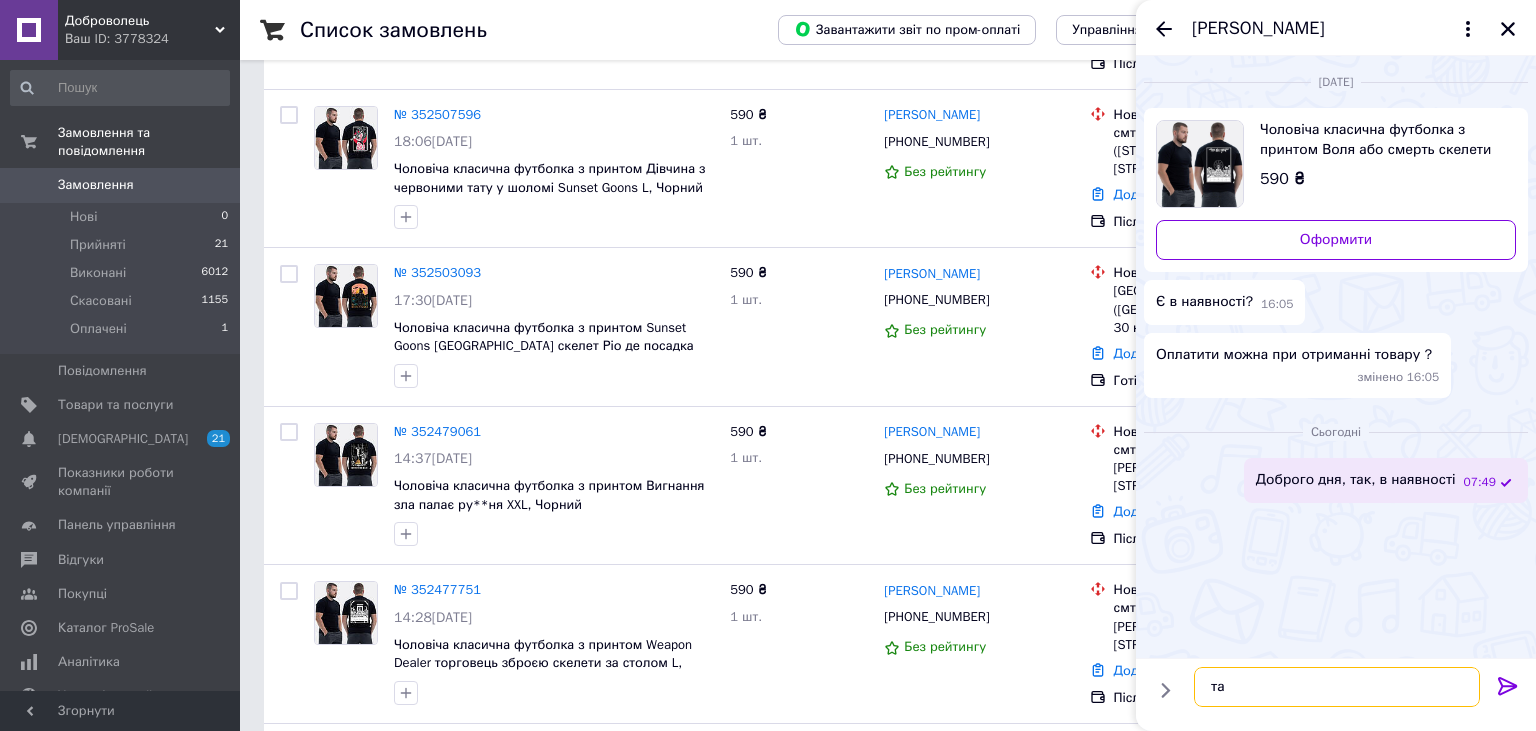 type on "т" 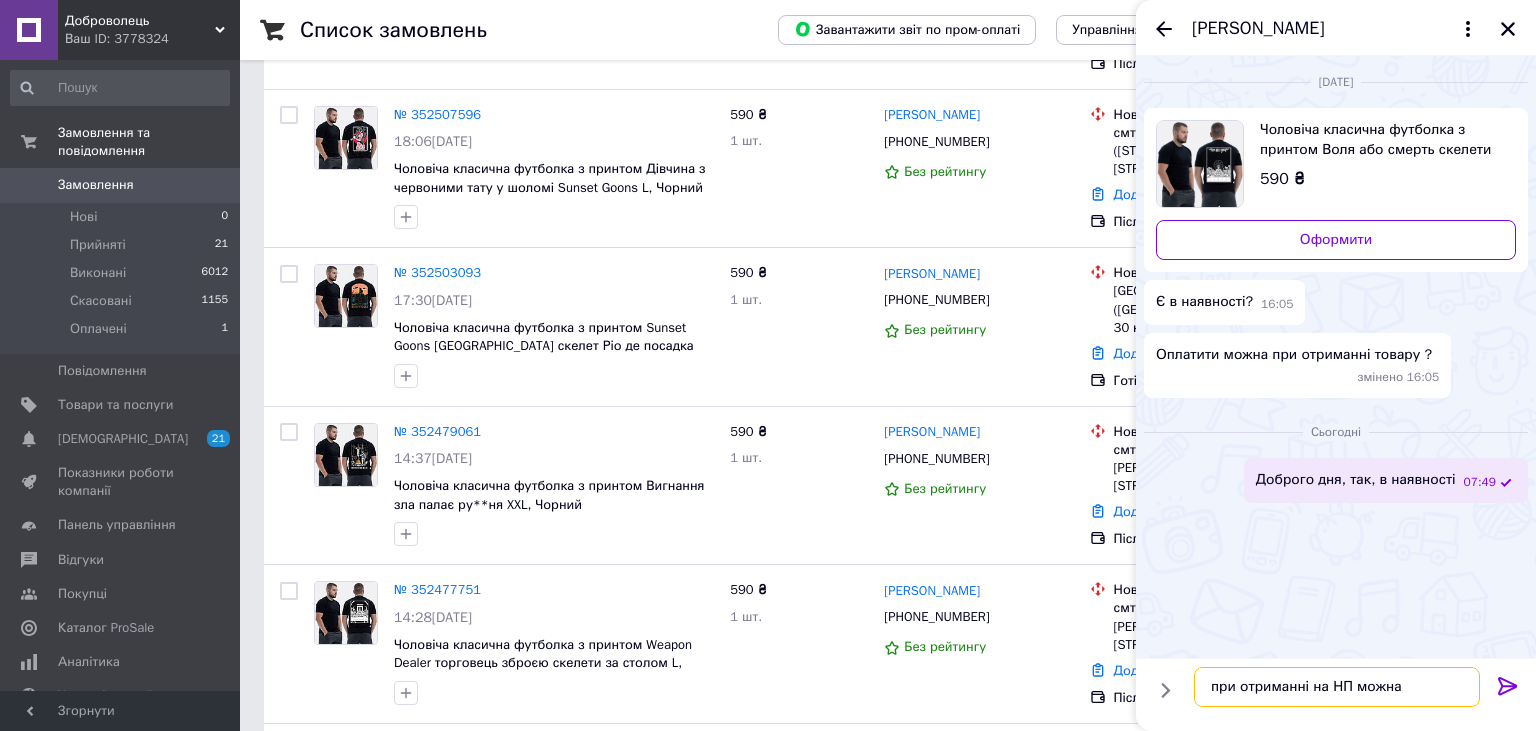 type on "при отриманні на НП можна" 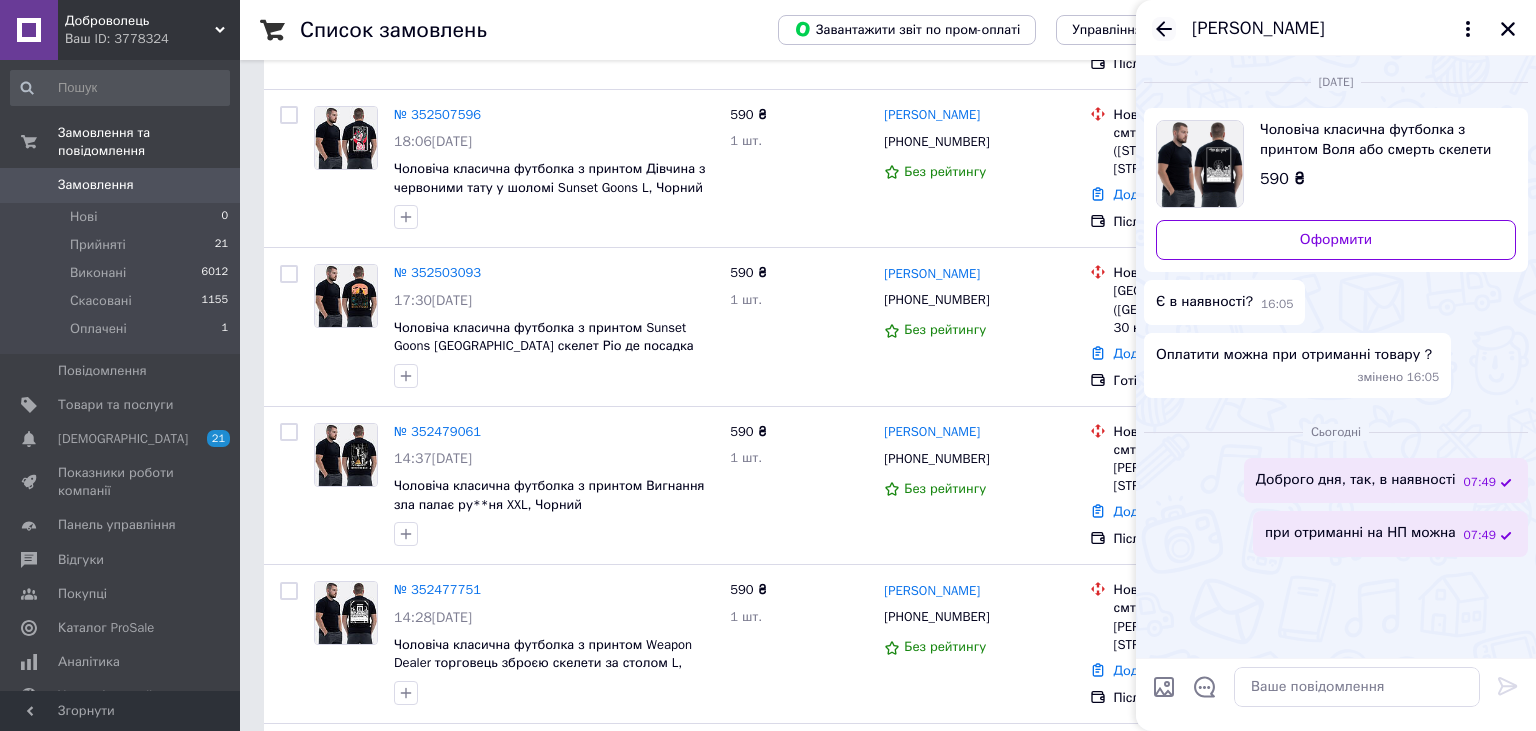 click 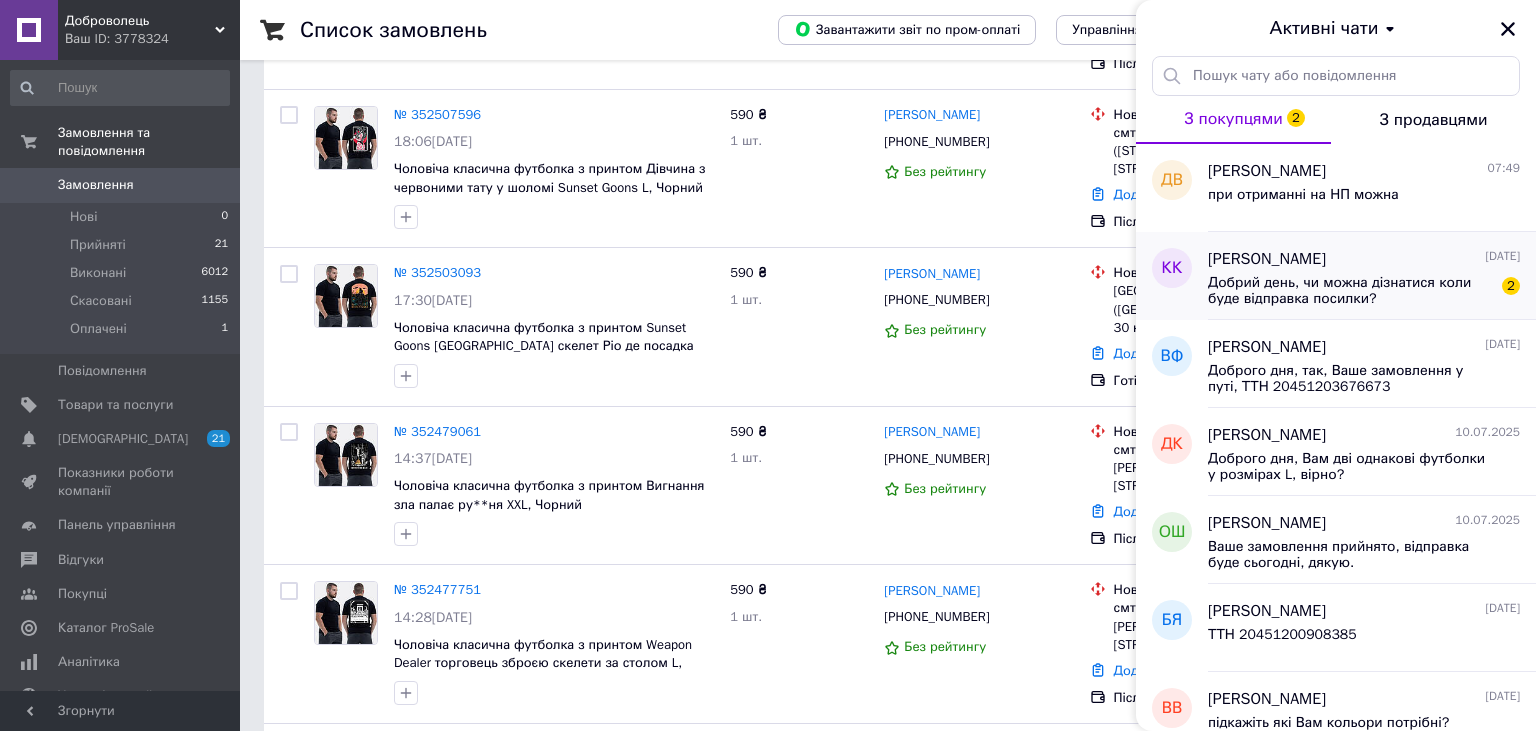 click on "Добрий день, чи можна дізнатися коли буде відправка посилки?" at bounding box center [1350, 291] 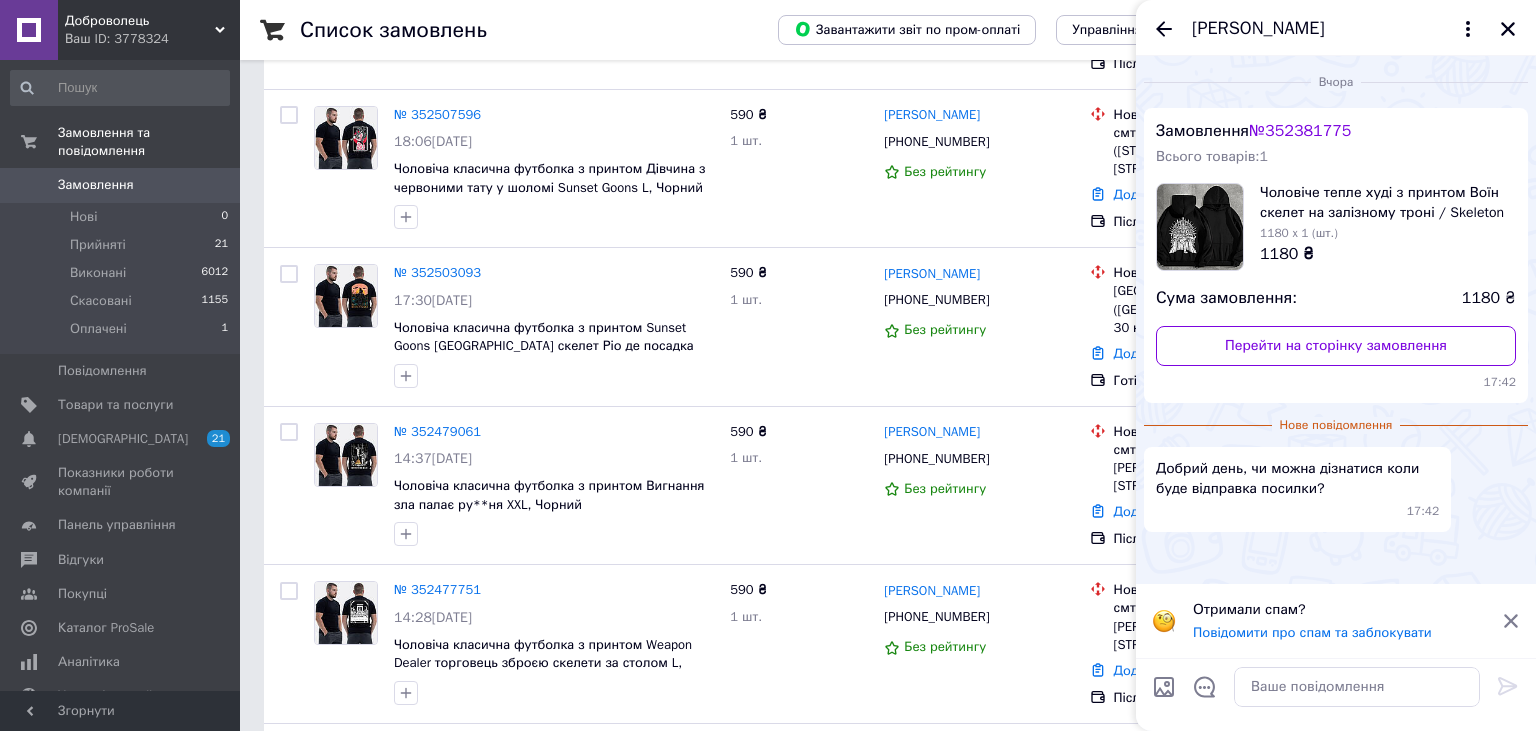 click on "[PERSON_NAME]" at bounding box center (1258, 29) 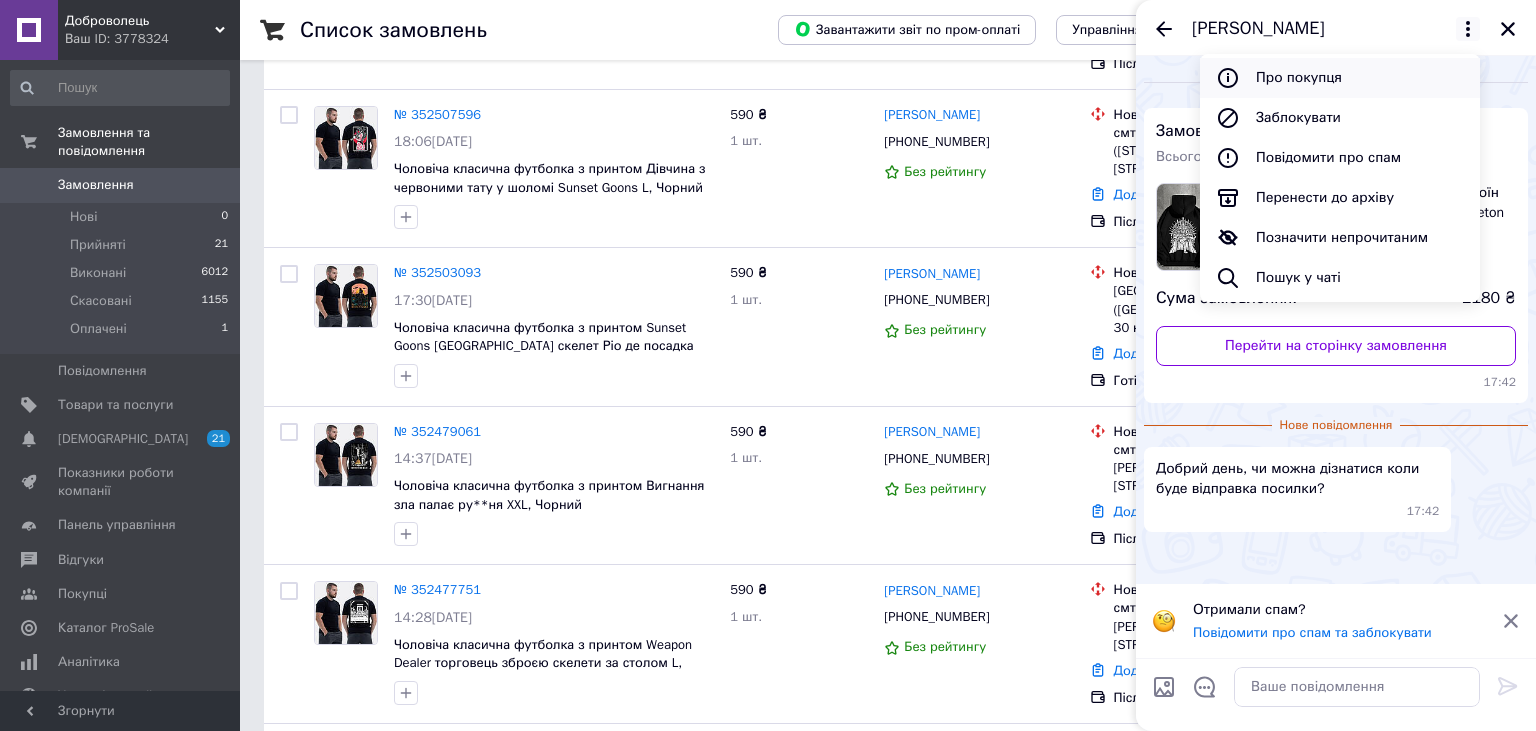 click on "Про покупця" at bounding box center [1340, 78] 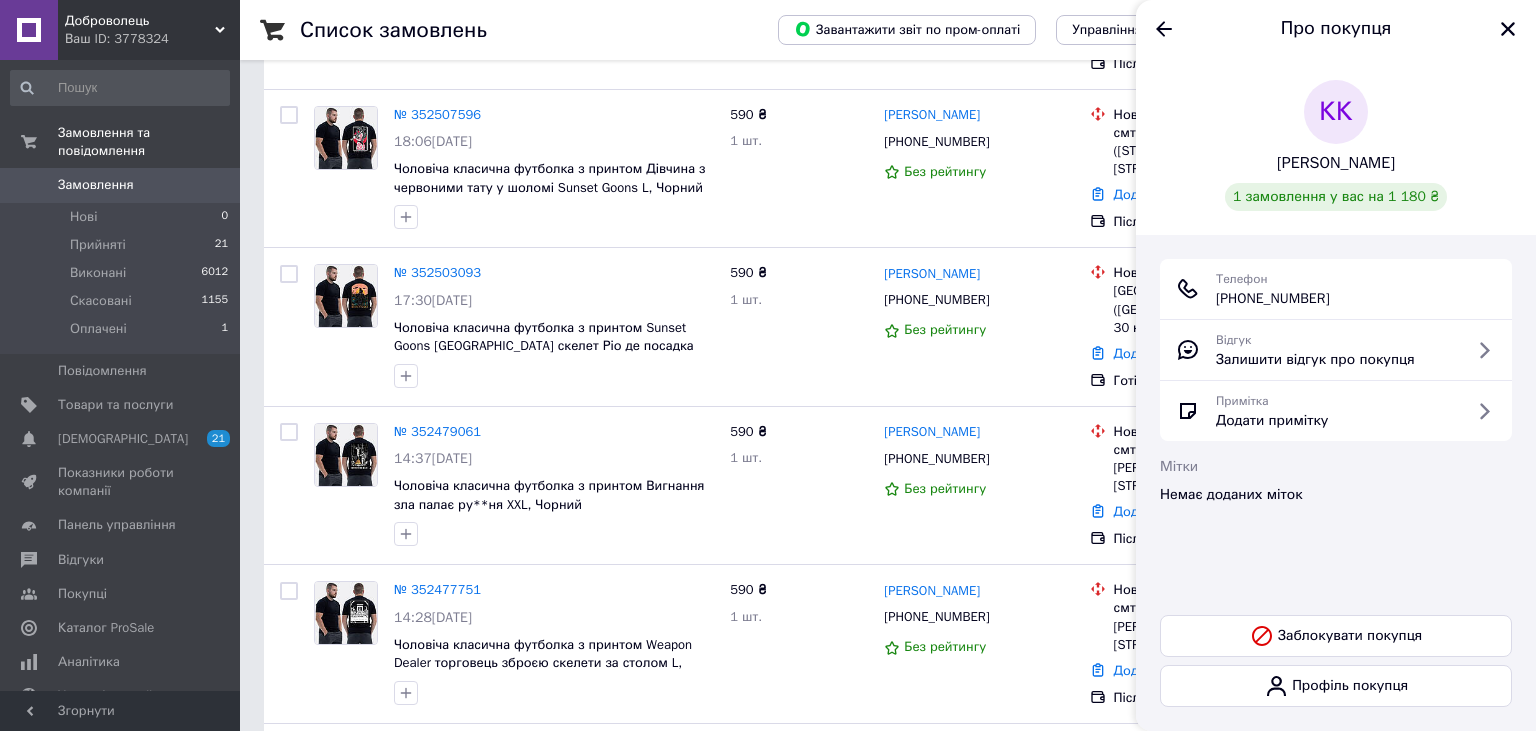 drag, startPoint x: 1283, startPoint y: 298, endPoint x: 1214, endPoint y: 299, distance: 69.00725 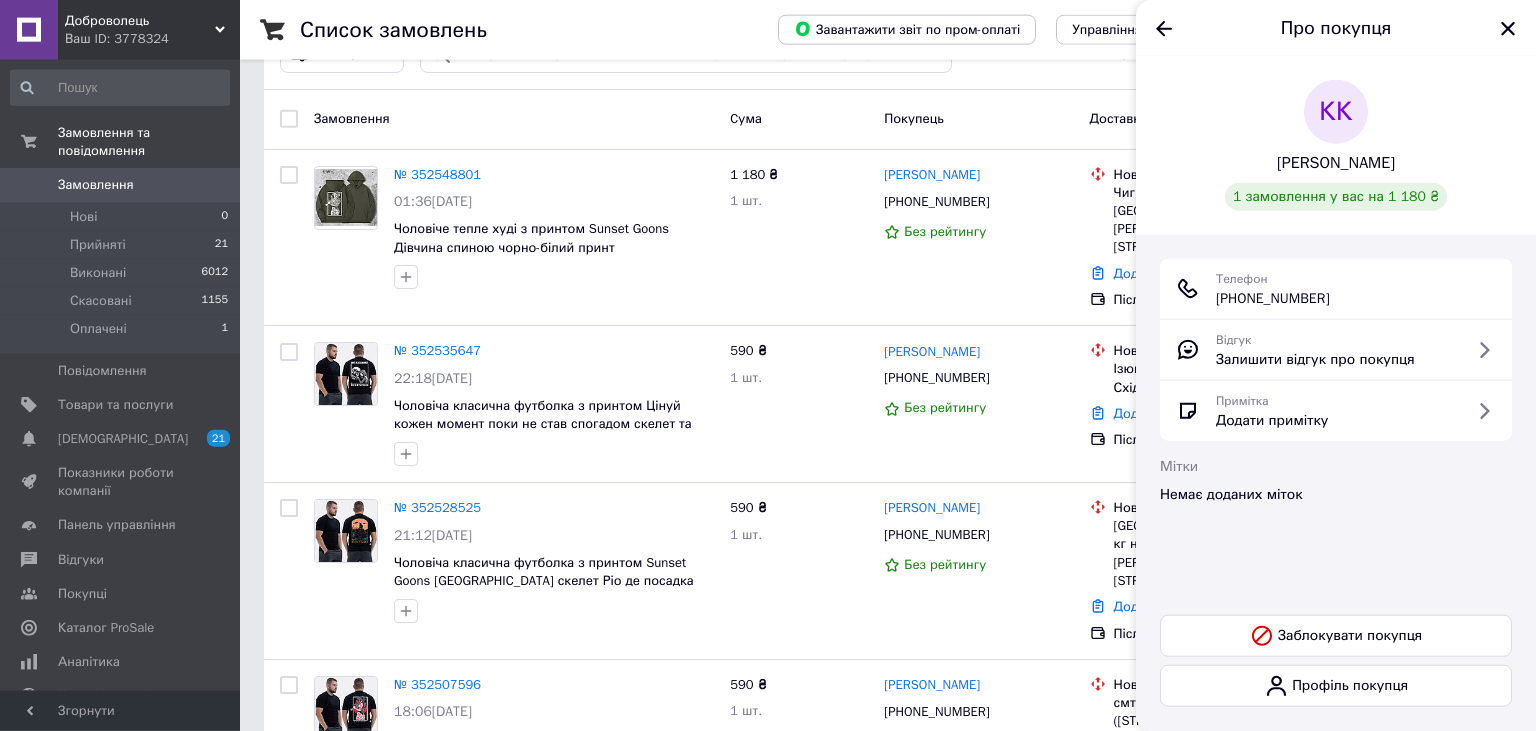 scroll, scrollTop: 0, scrollLeft: 0, axis: both 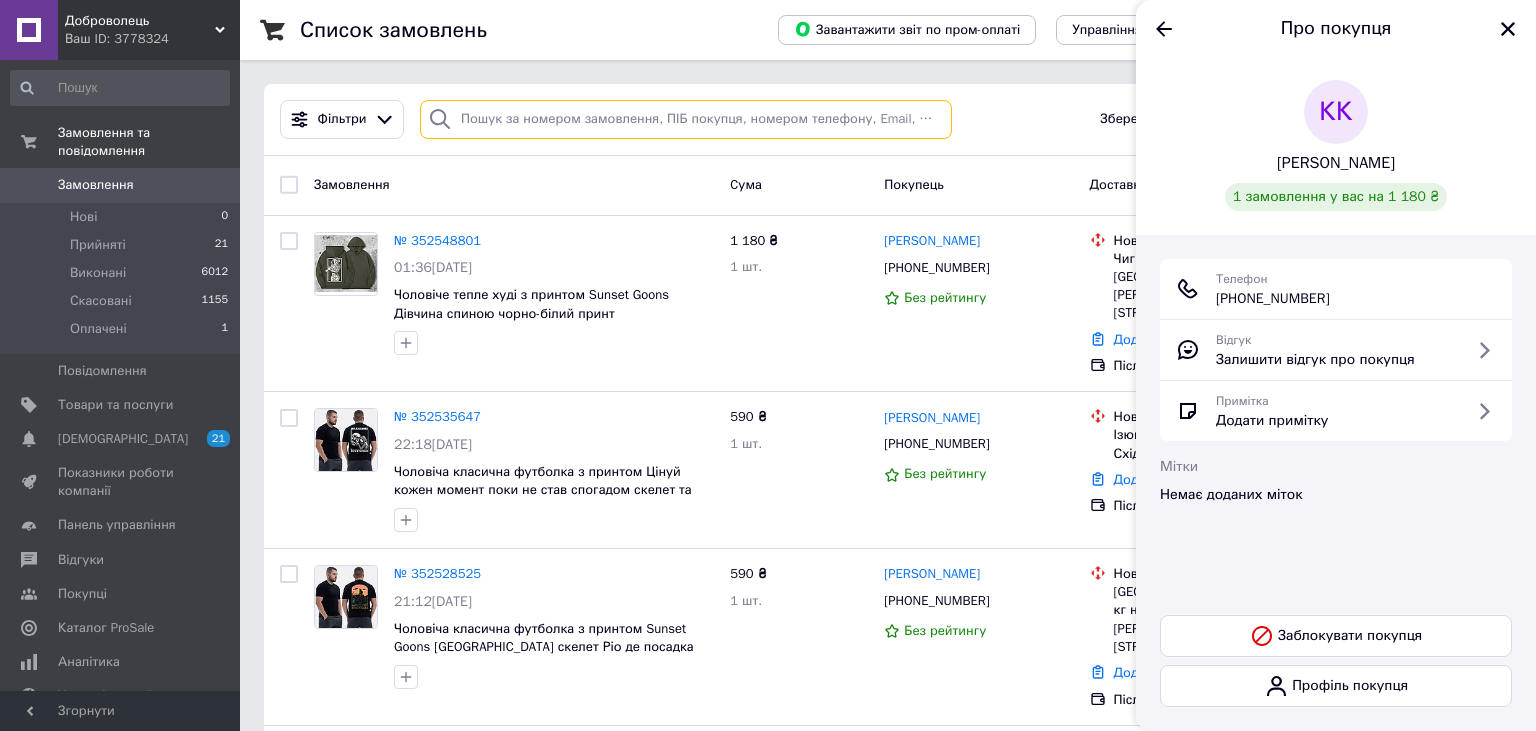 click at bounding box center [686, 119] 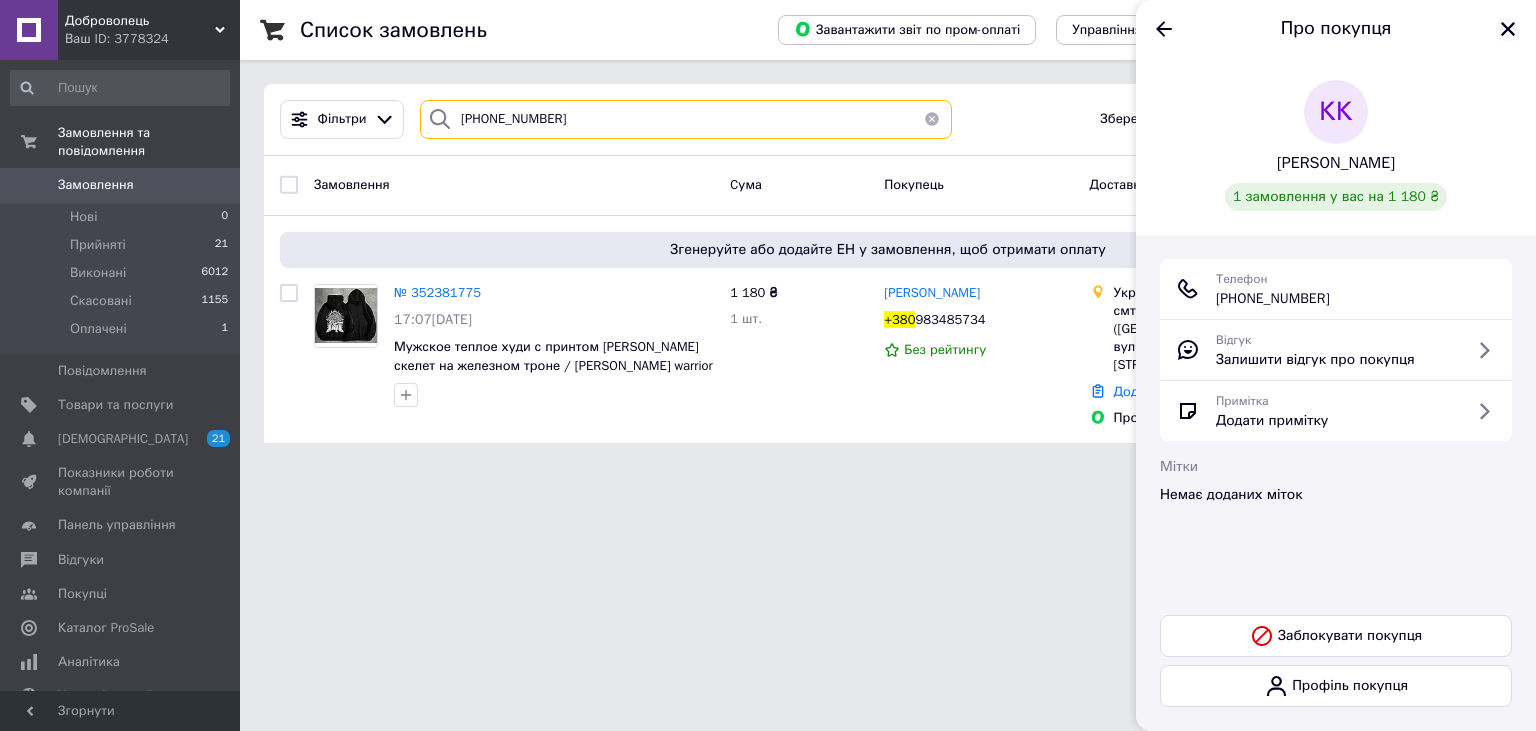 type on "+380 (98) 348-57-34" 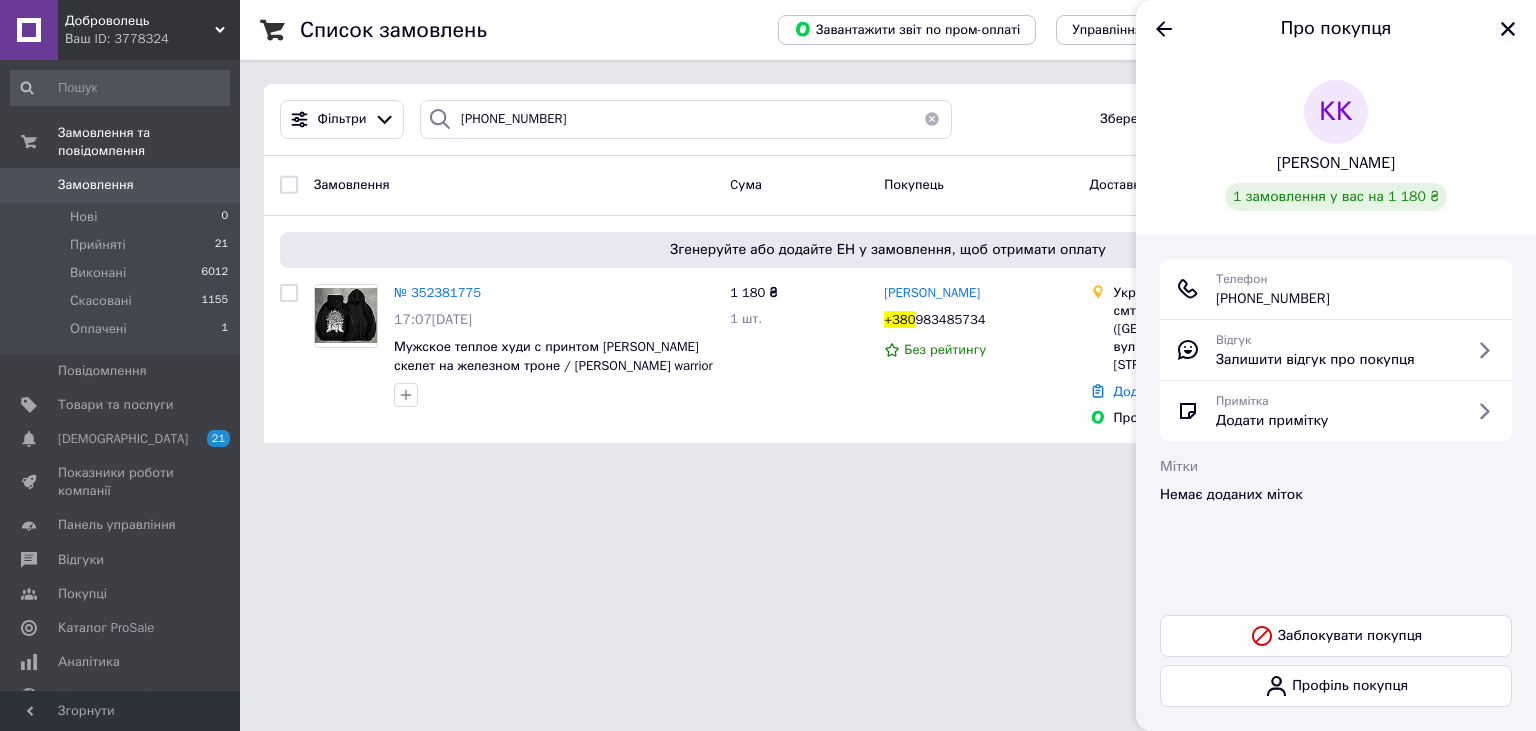 click 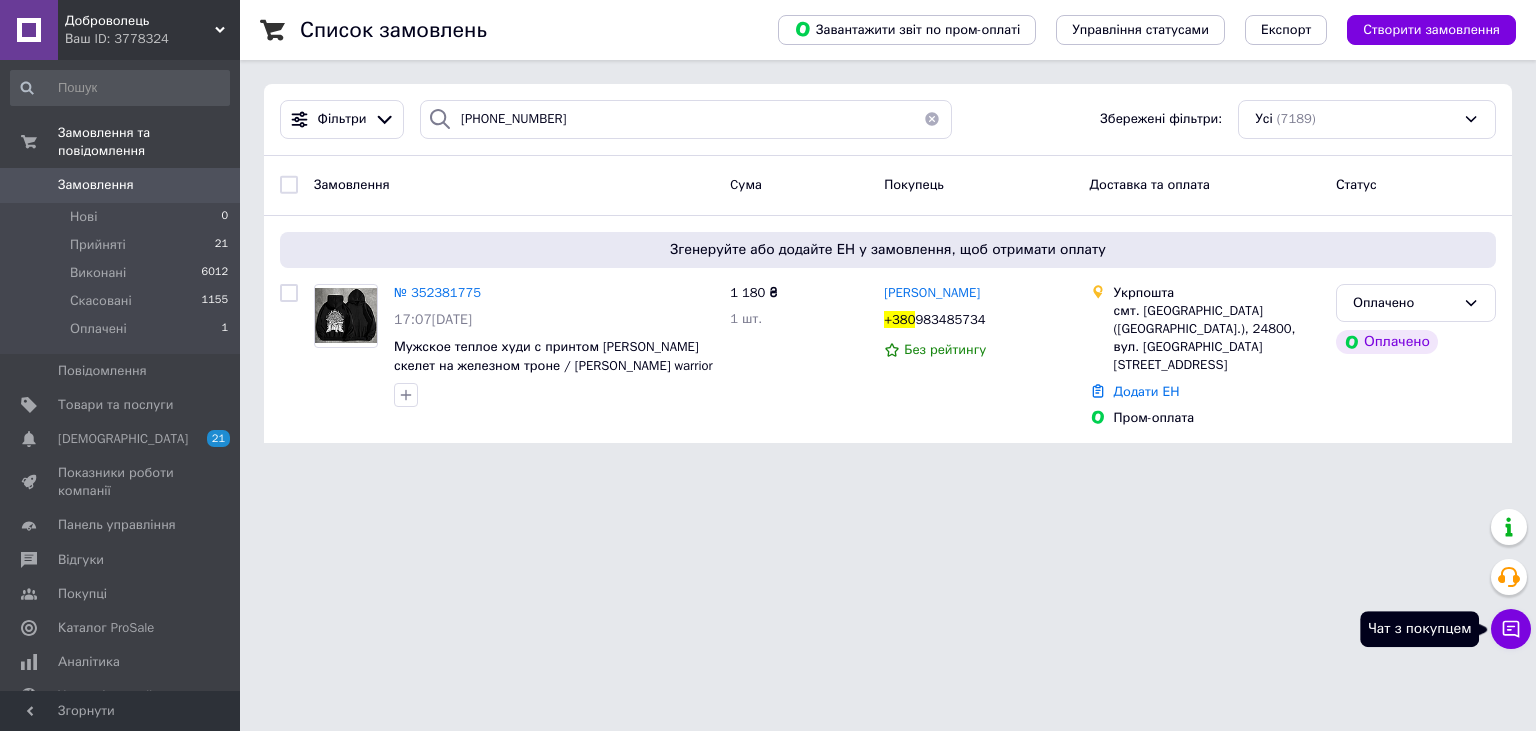 click on "Чат з покупцем" at bounding box center [1511, 629] 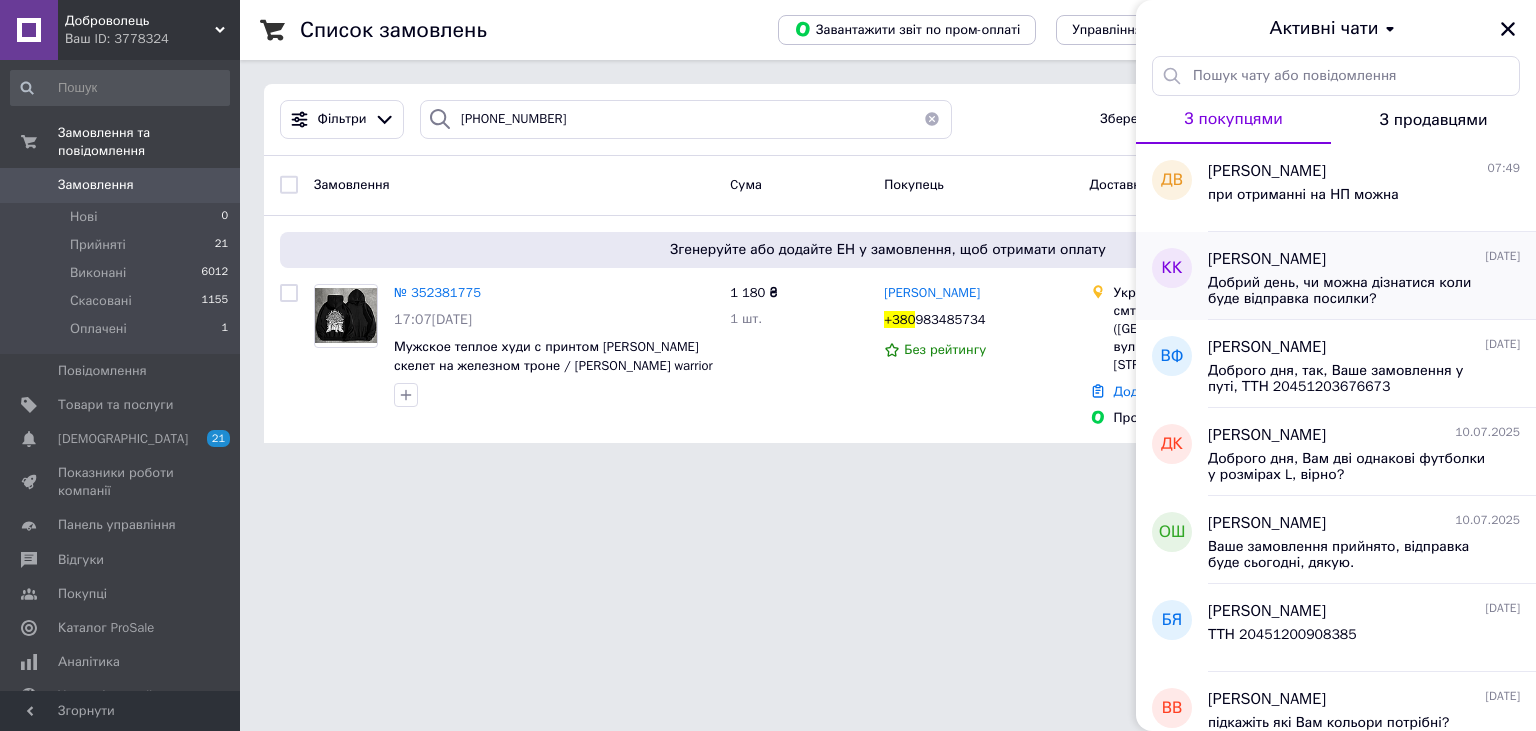 click on "Добрий день, чи можна дізнатися коли буде відправка посилки?" at bounding box center (1364, 289) 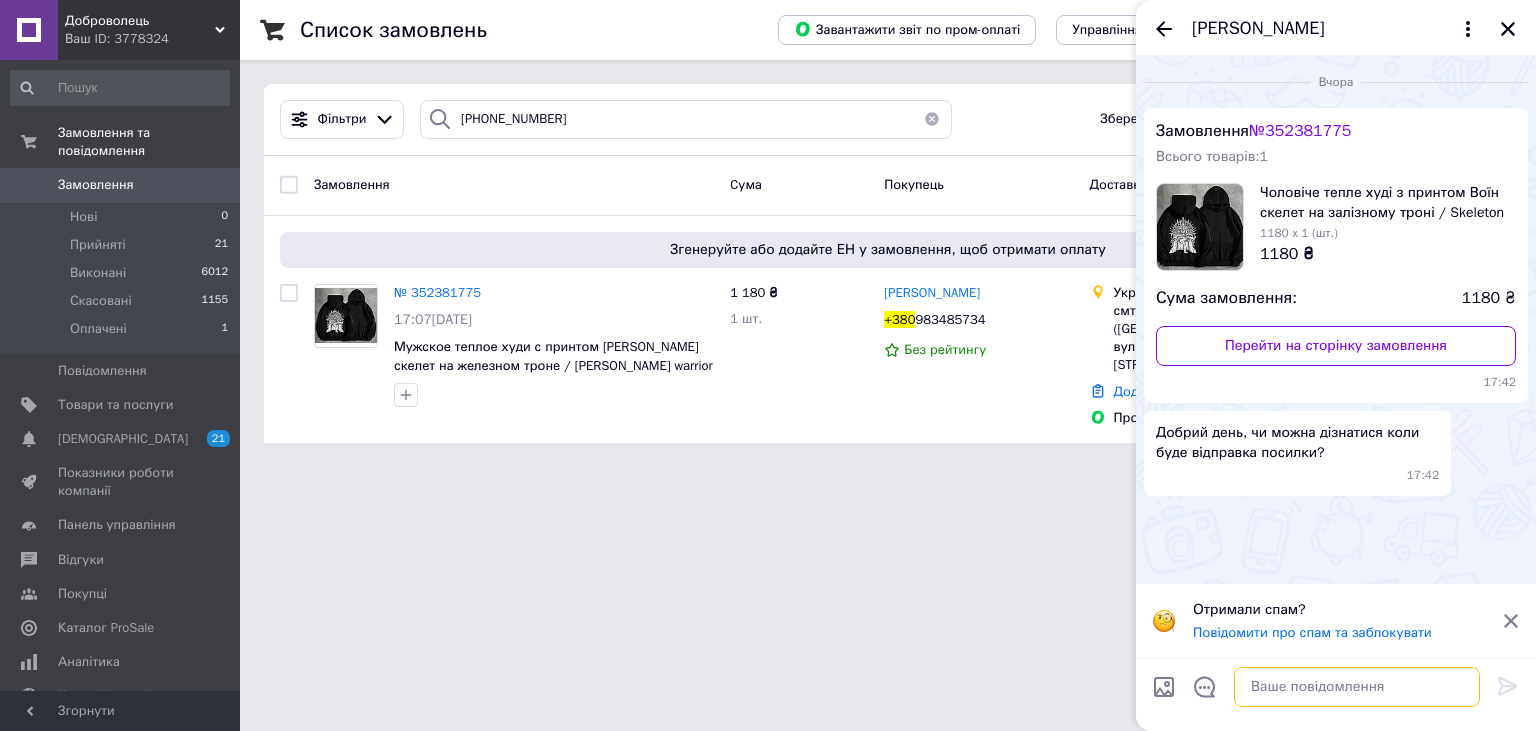 click at bounding box center (1357, 687) 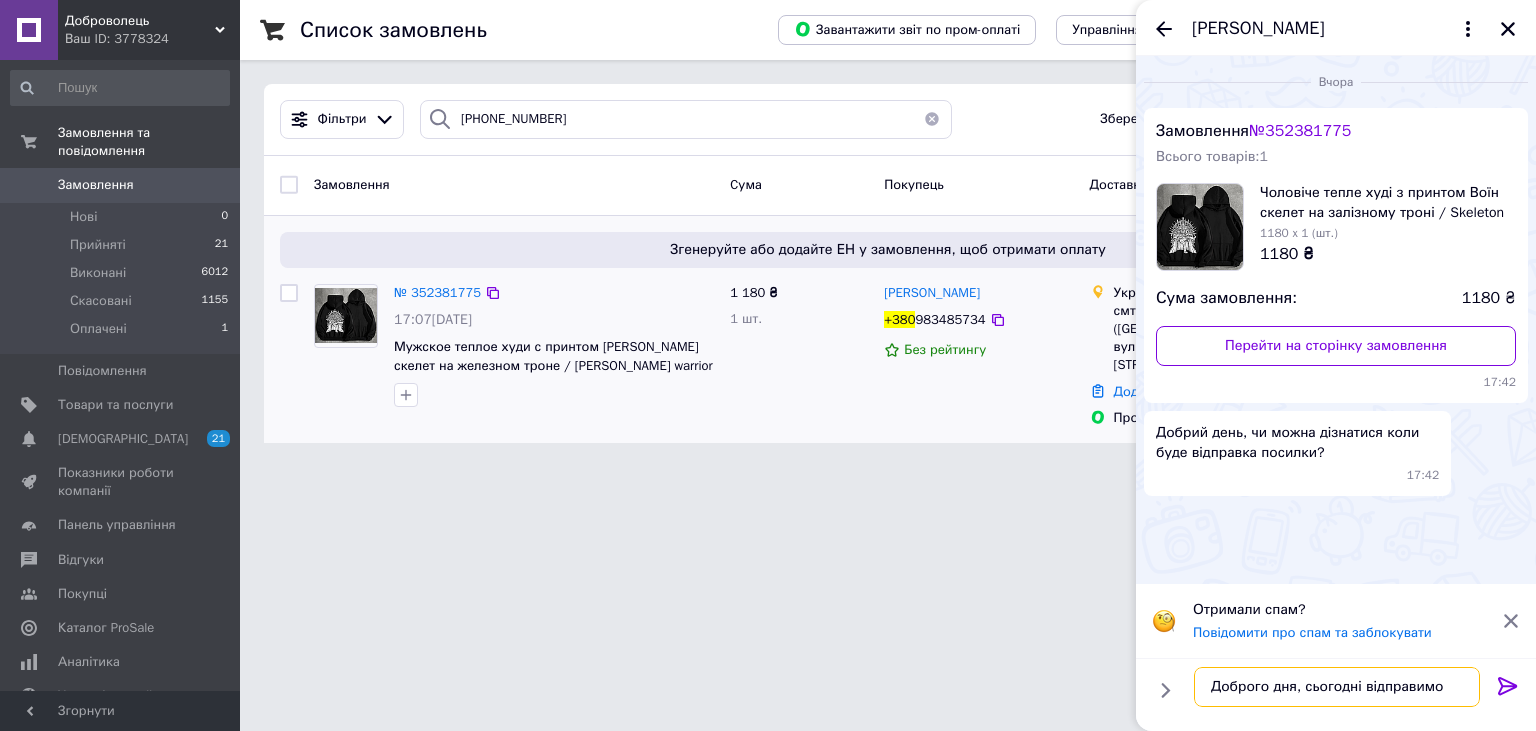type on "Доброго дня, сьогодні відправимо" 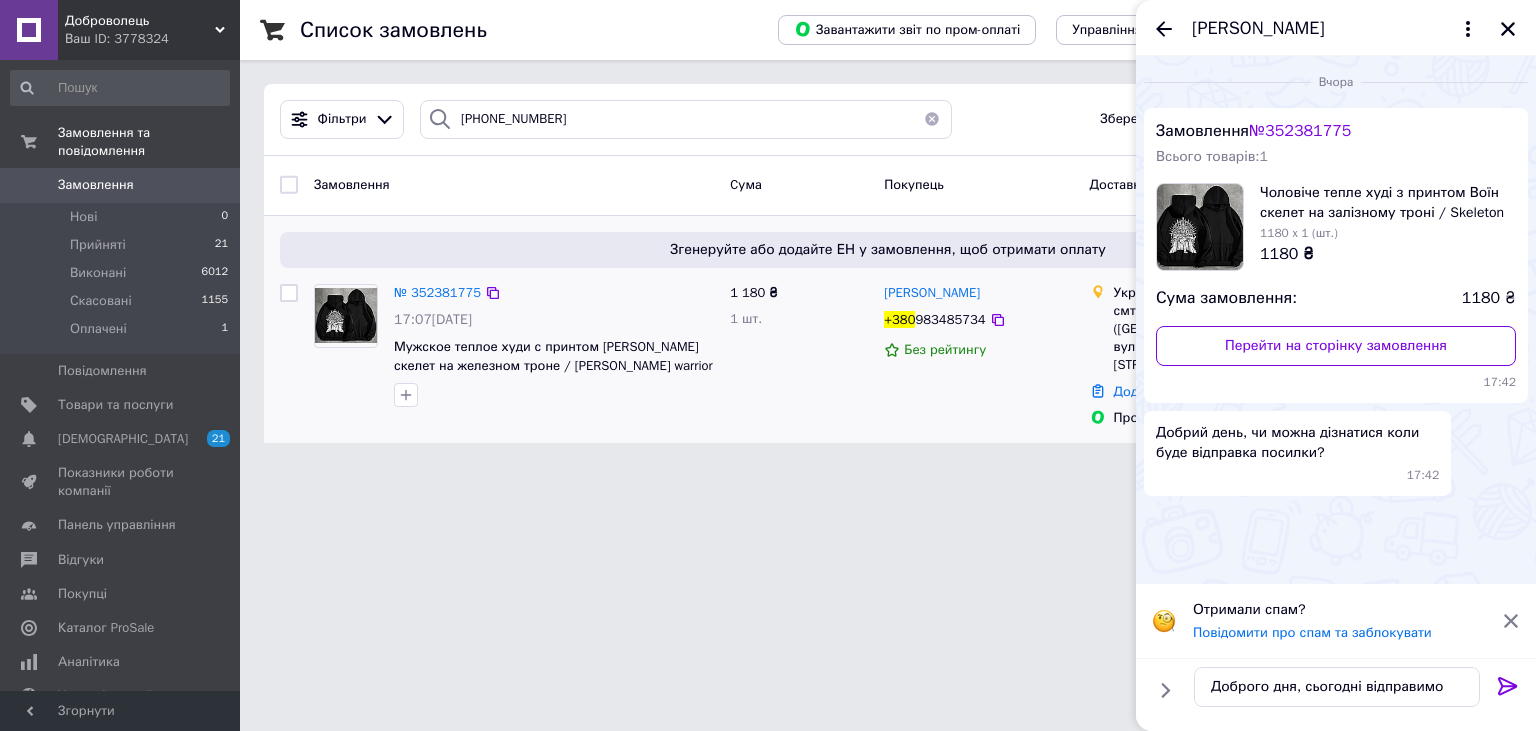 click on "№ 352381775 17:07, 12.07.2025 Мужское теплое худи с принтом Воин скелет на железном троне / Skeleton warrior on the iron throne L, Черный" at bounding box center (554, 346) 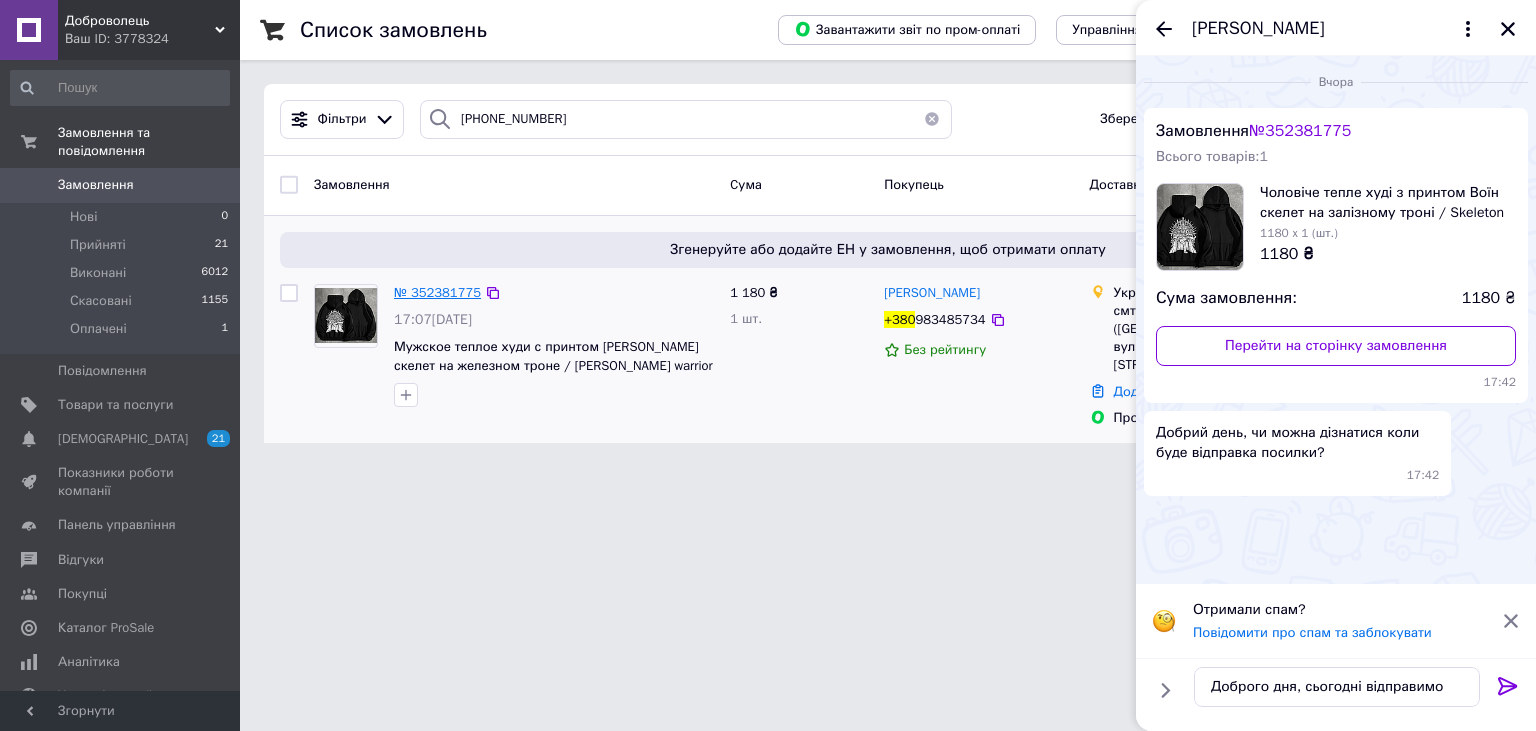 click on "№ 352381775" at bounding box center [437, 292] 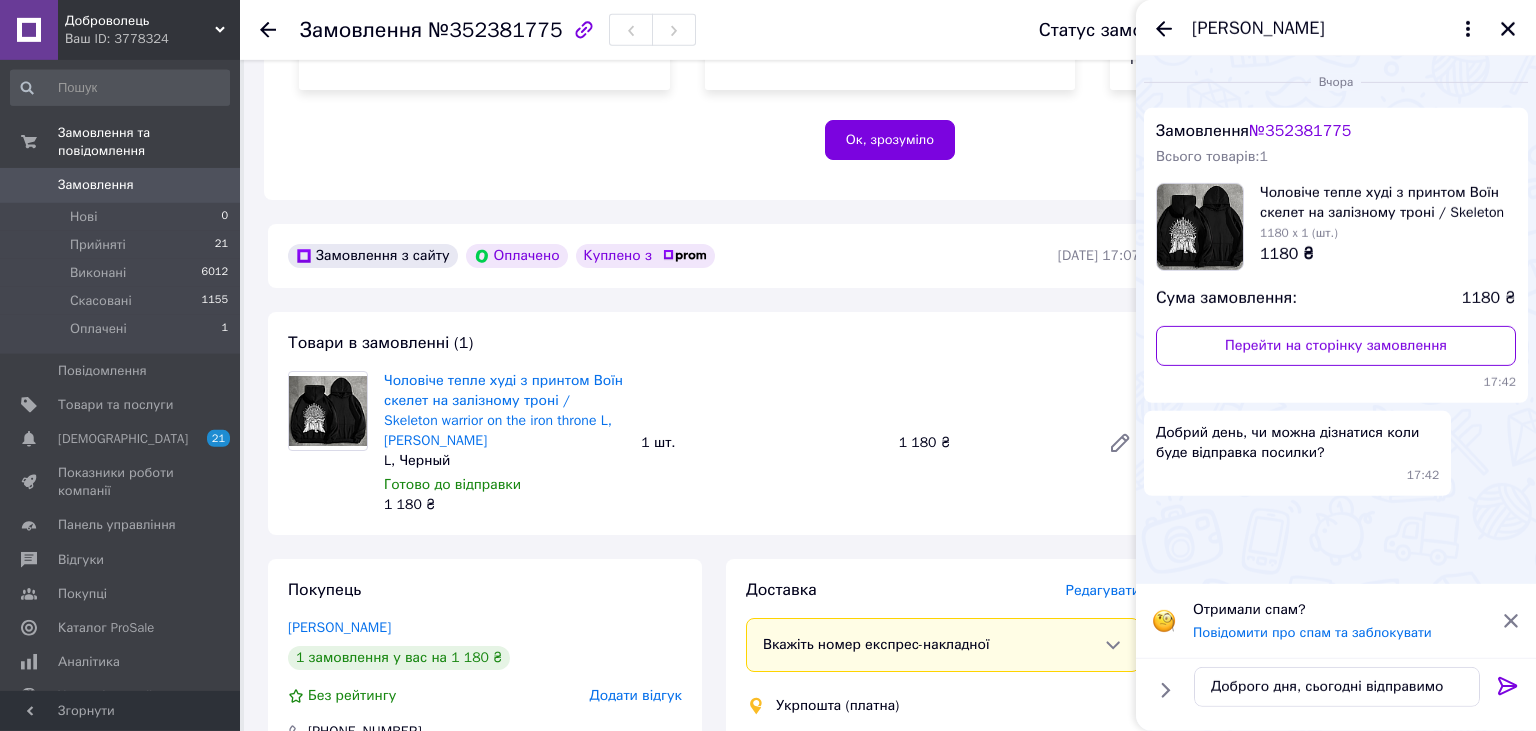 scroll, scrollTop: 422, scrollLeft: 0, axis: vertical 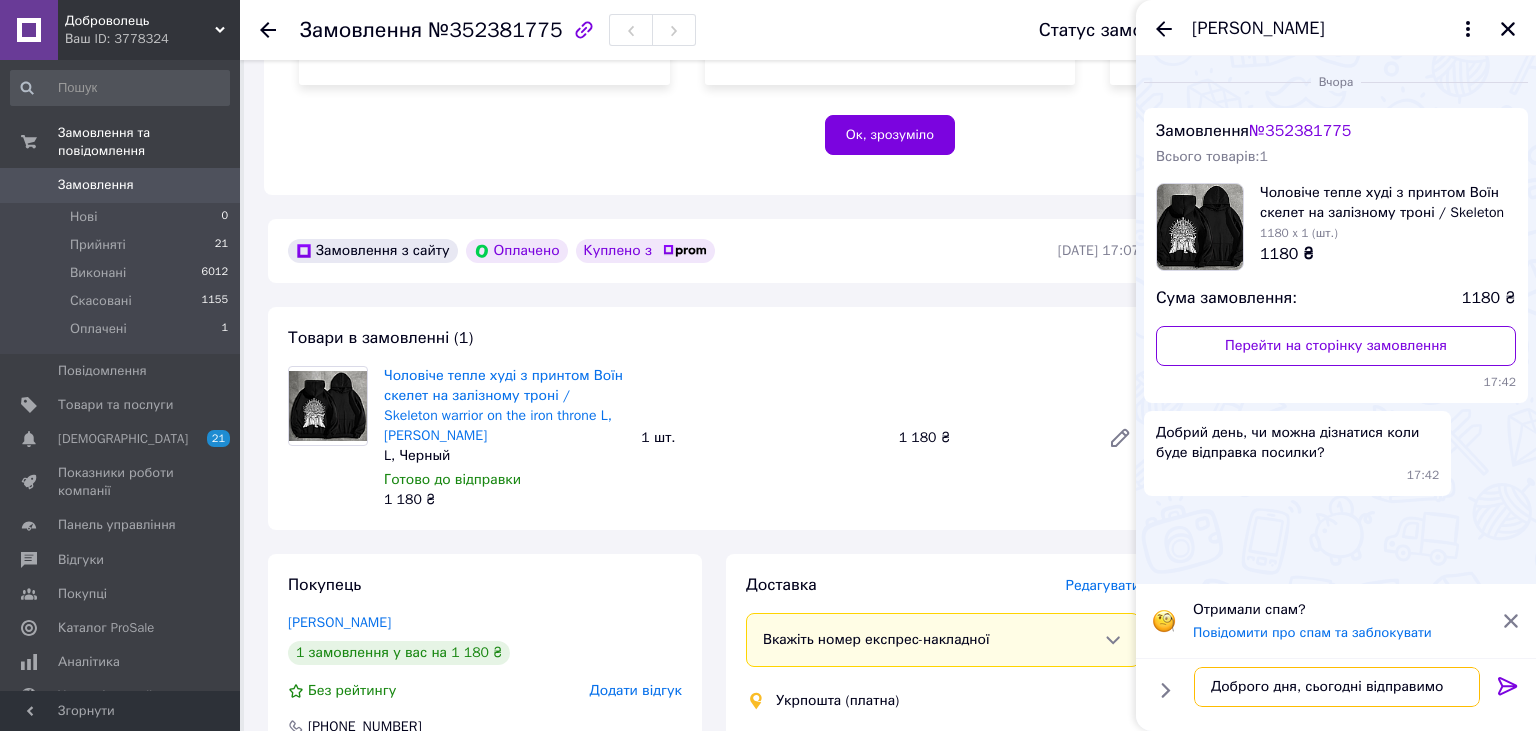 click on "Доброго дня, сьогодні відправимо" at bounding box center (1337, 687) 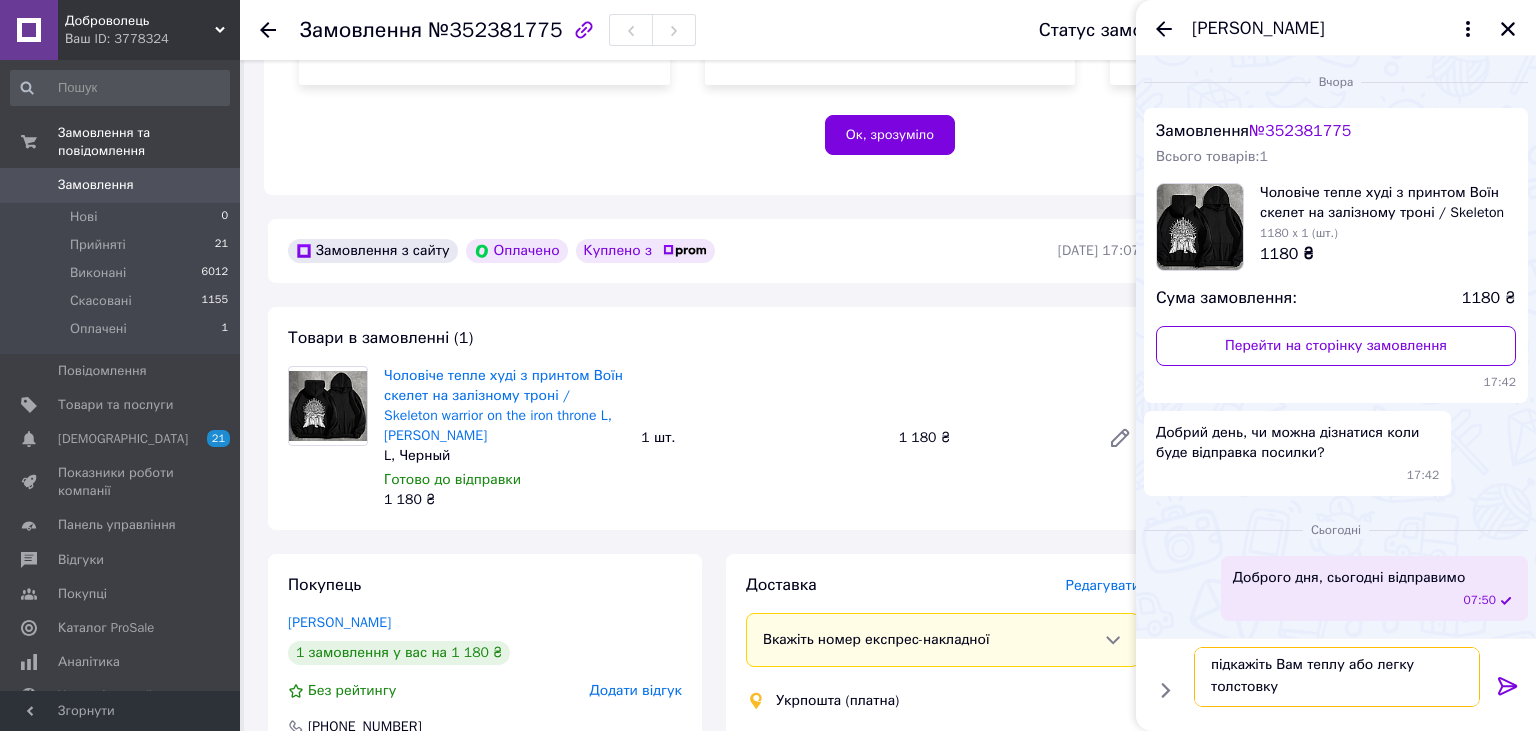 scroll, scrollTop: 2, scrollLeft: 0, axis: vertical 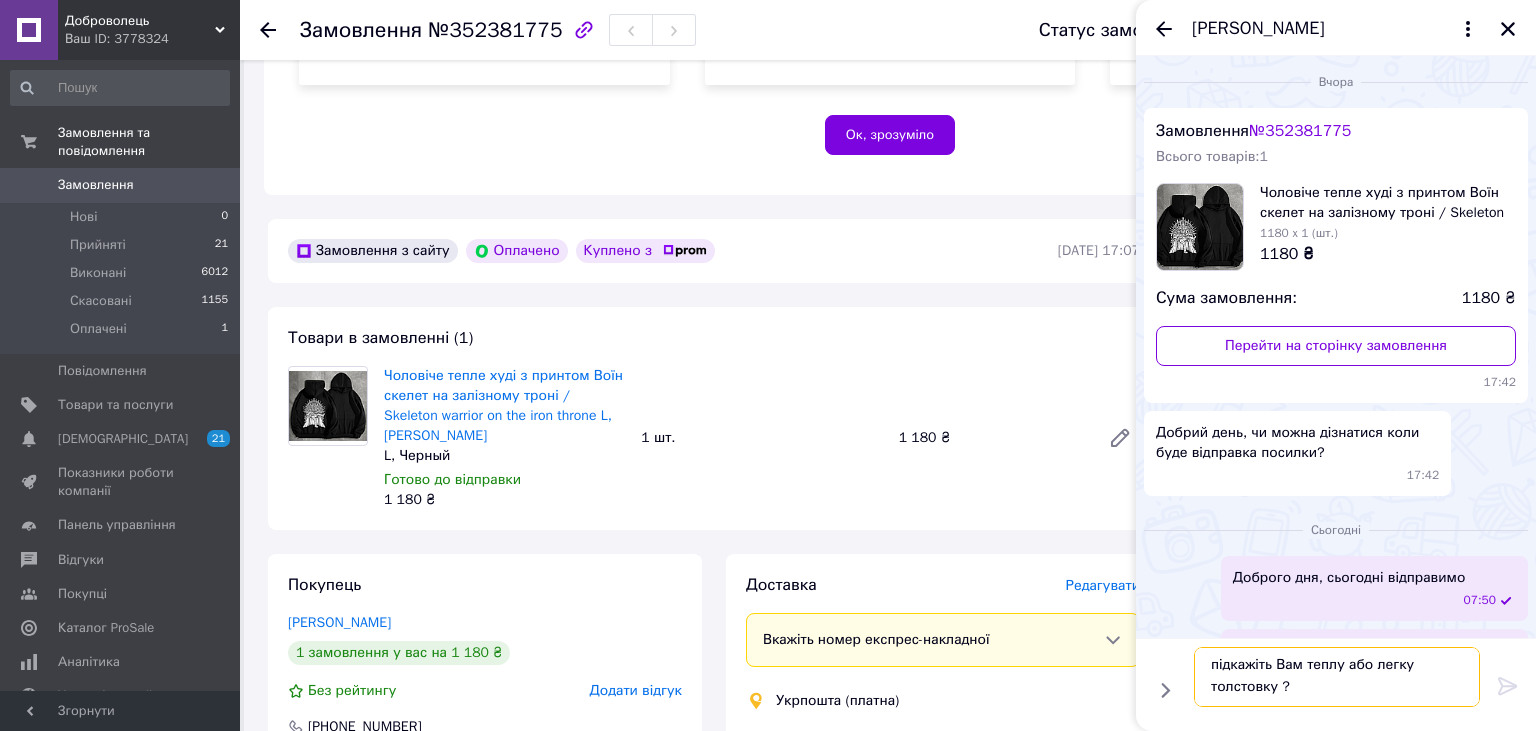 type 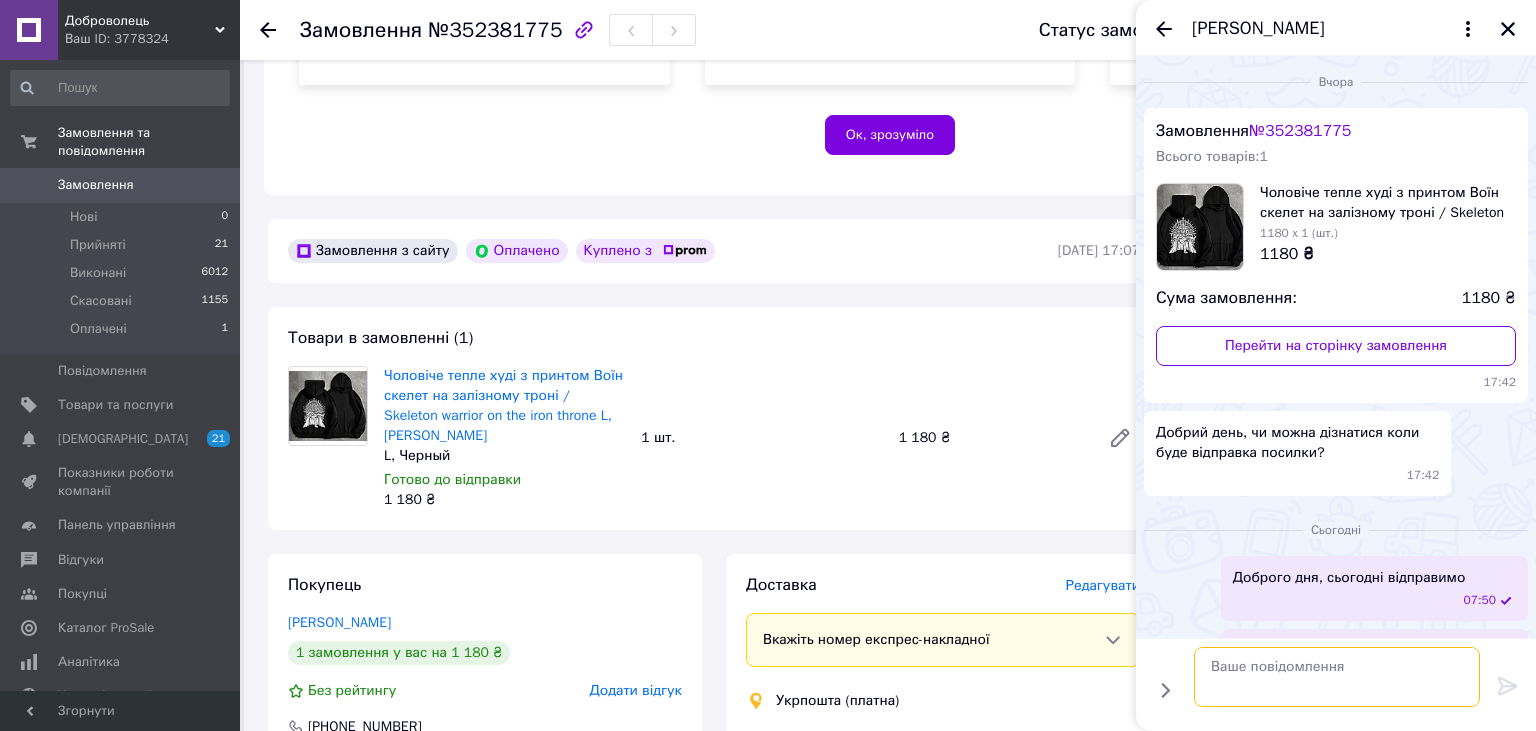 scroll, scrollTop: 0, scrollLeft: 0, axis: both 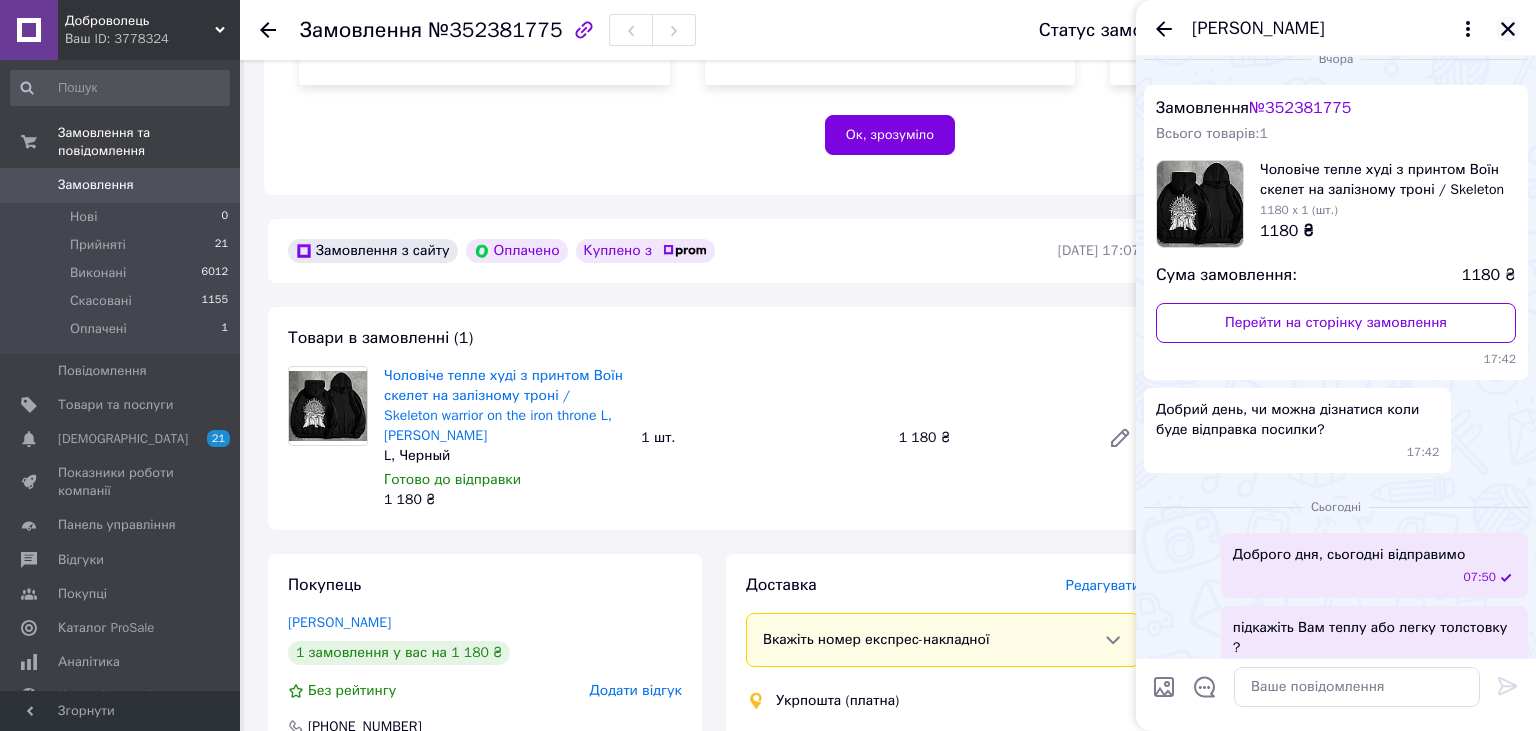 click 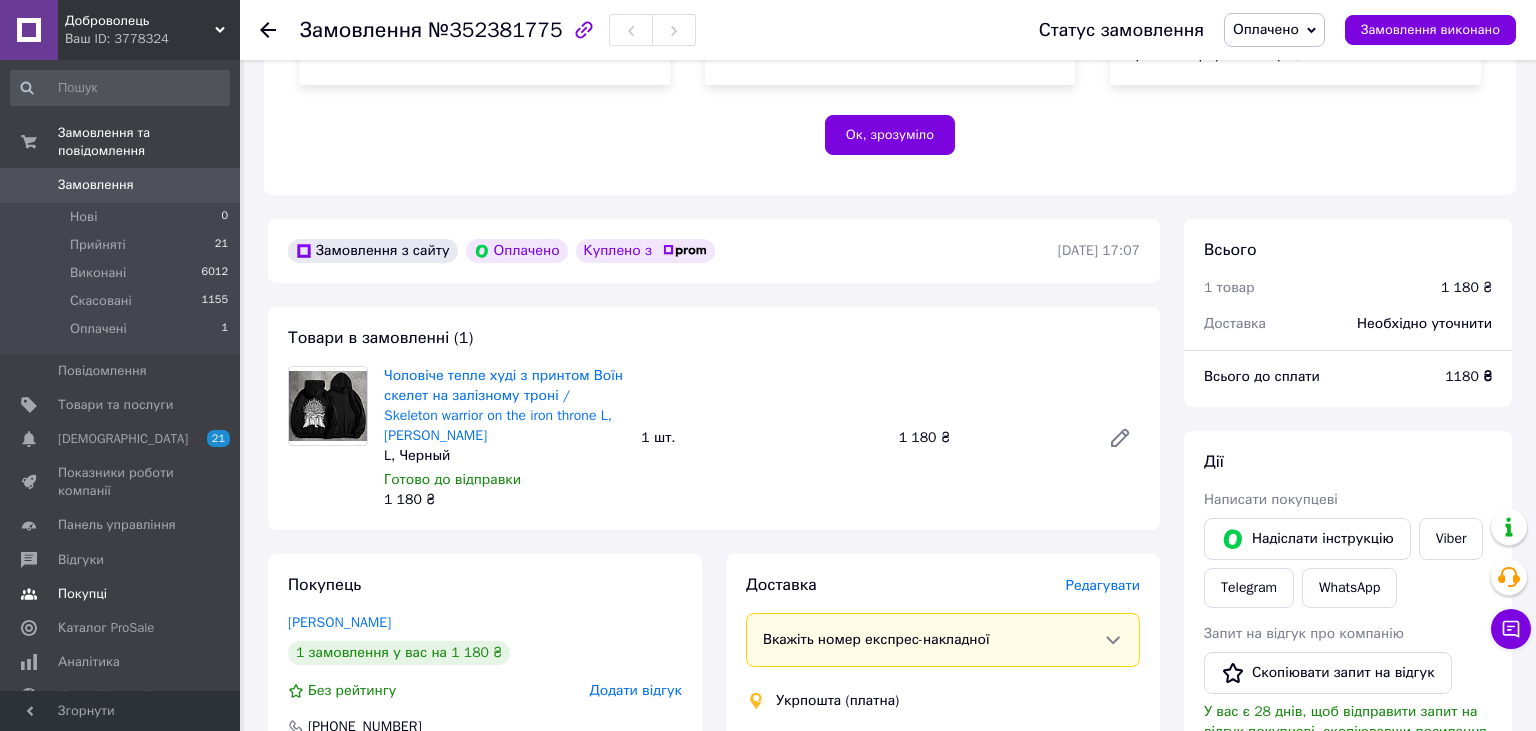 drag, startPoint x: 136, startPoint y: 422, endPoint x: 146, endPoint y: 366, distance: 56.88585 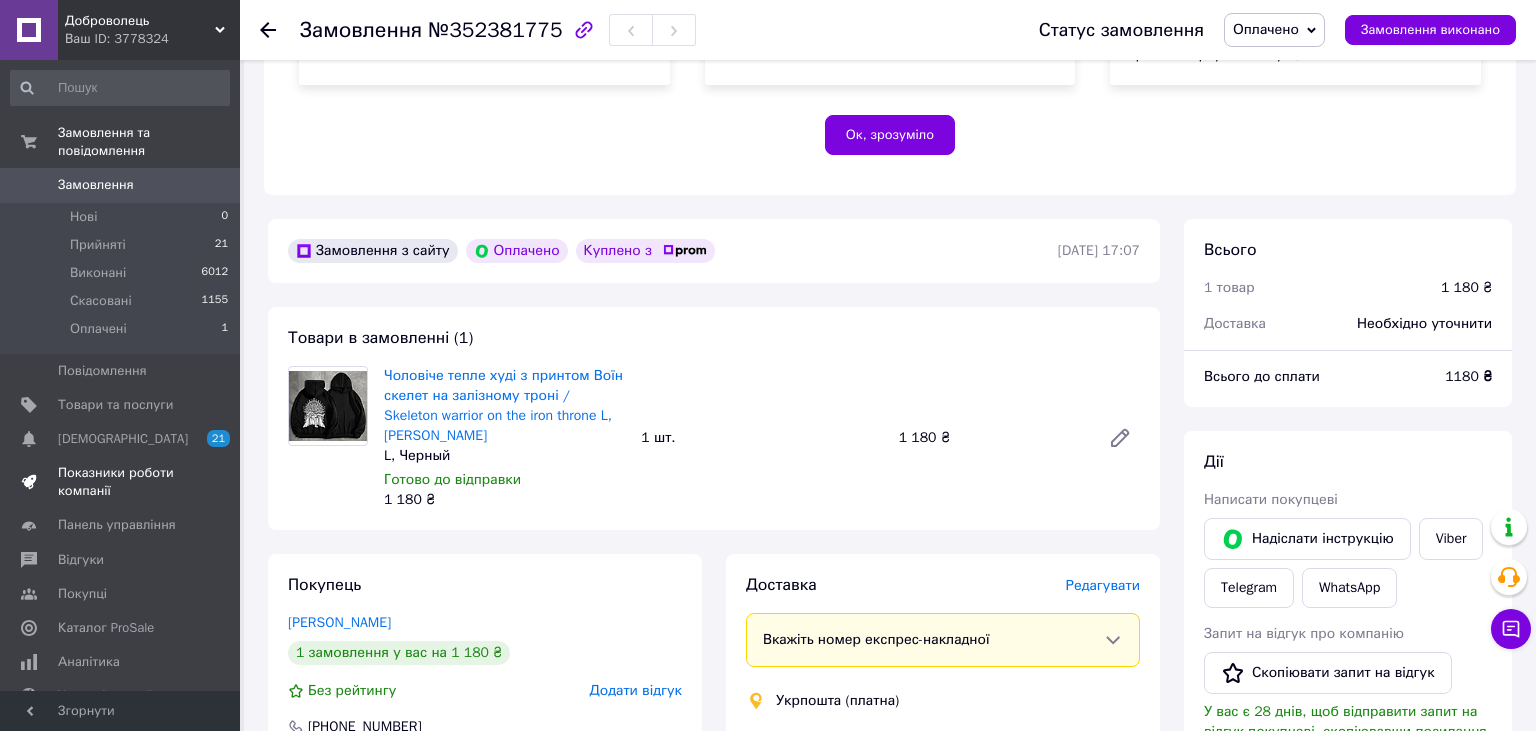 scroll, scrollTop: 0, scrollLeft: 0, axis: both 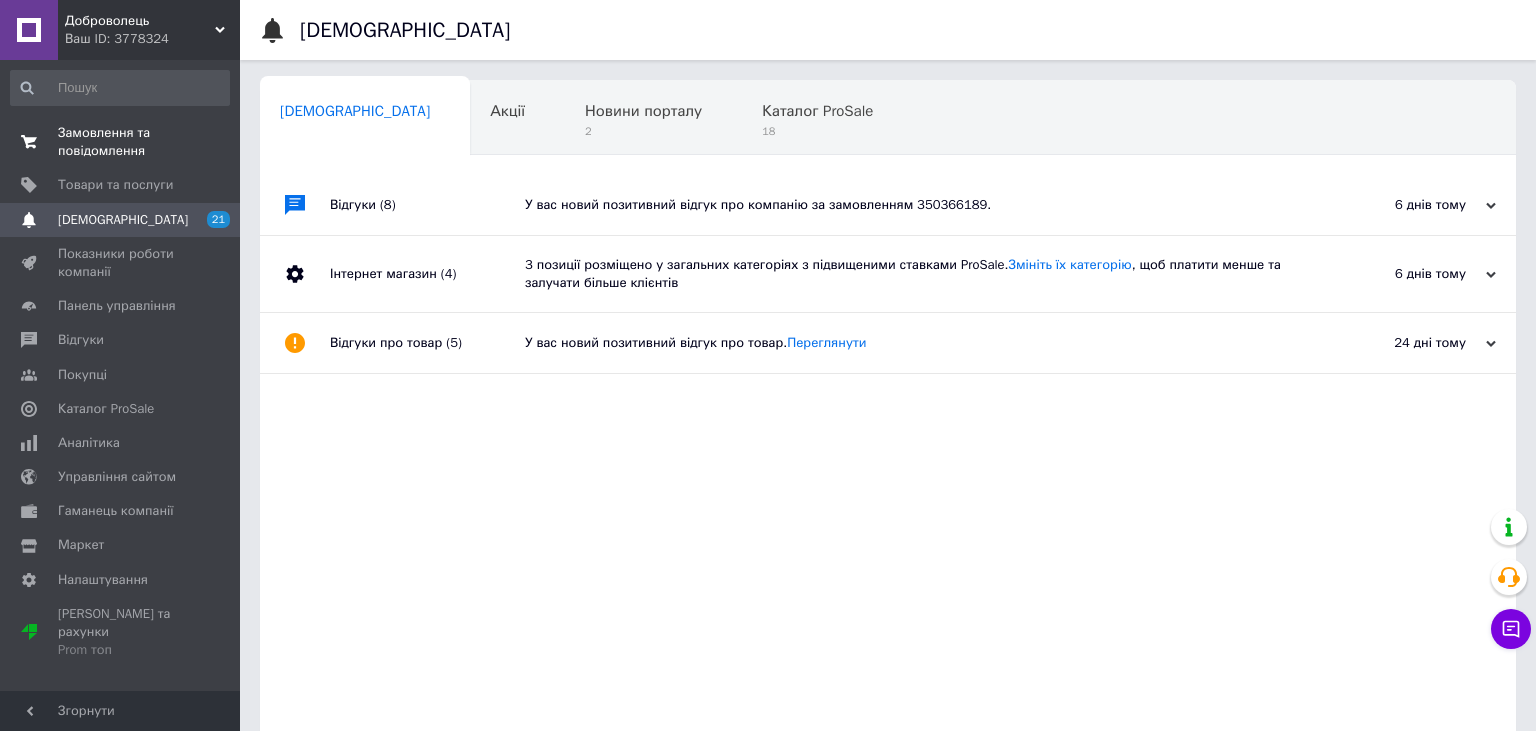 click on "Замовлення та повідомлення" at bounding box center (121, 142) 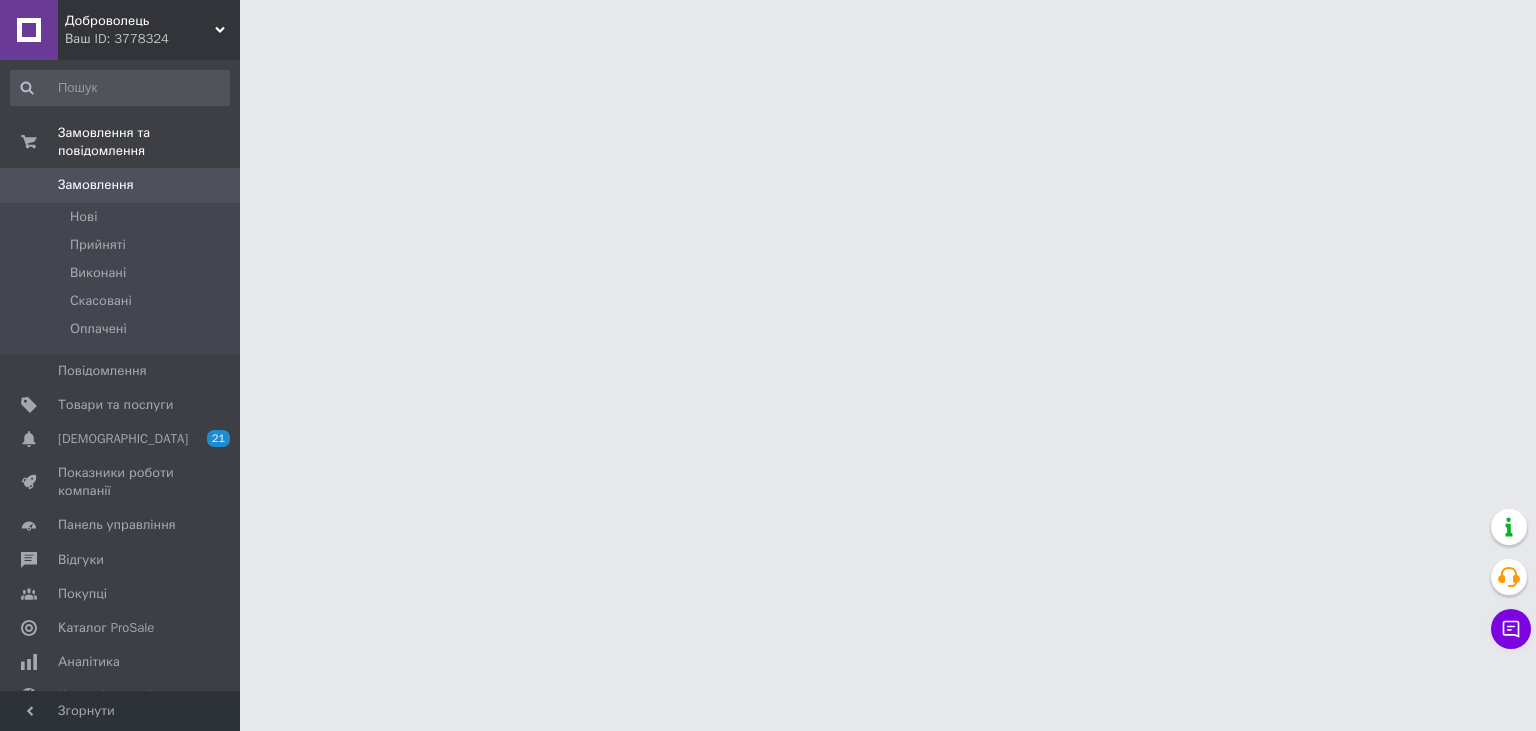 scroll, scrollTop: 0, scrollLeft: 0, axis: both 